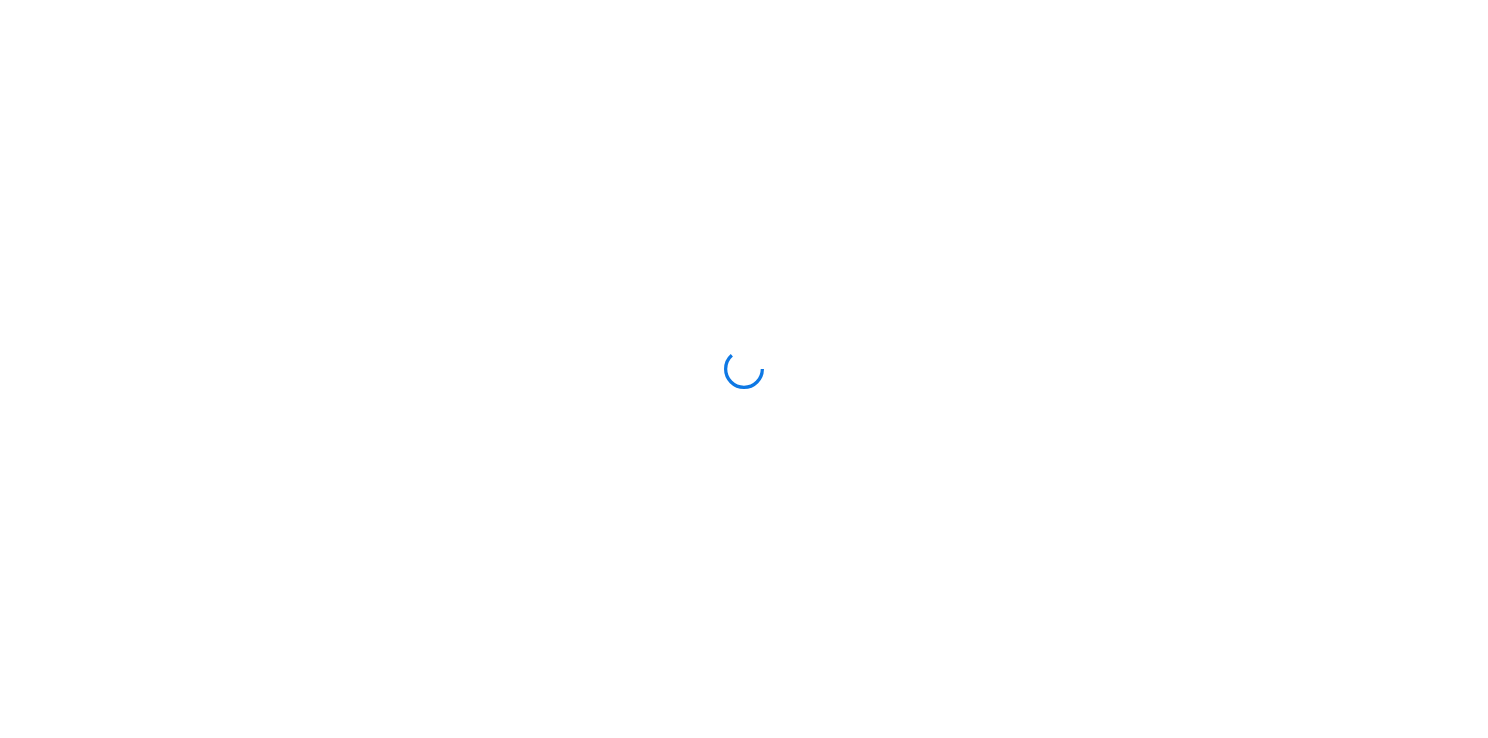 scroll, scrollTop: 0, scrollLeft: 0, axis: both 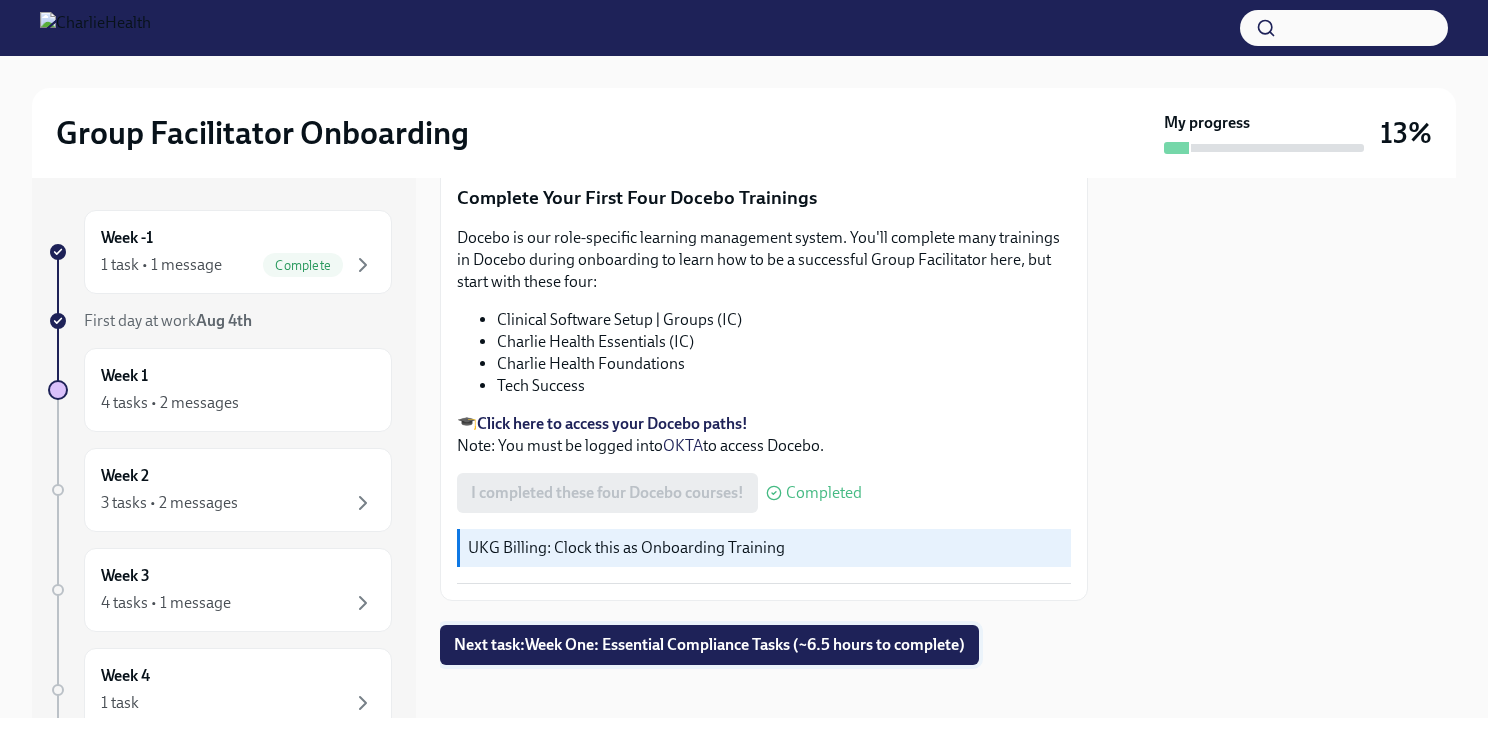 click on "Next task :  Week One: Essential Compliance Tasks (~6.5 hours to complete)" at bounding box center [709, 645] 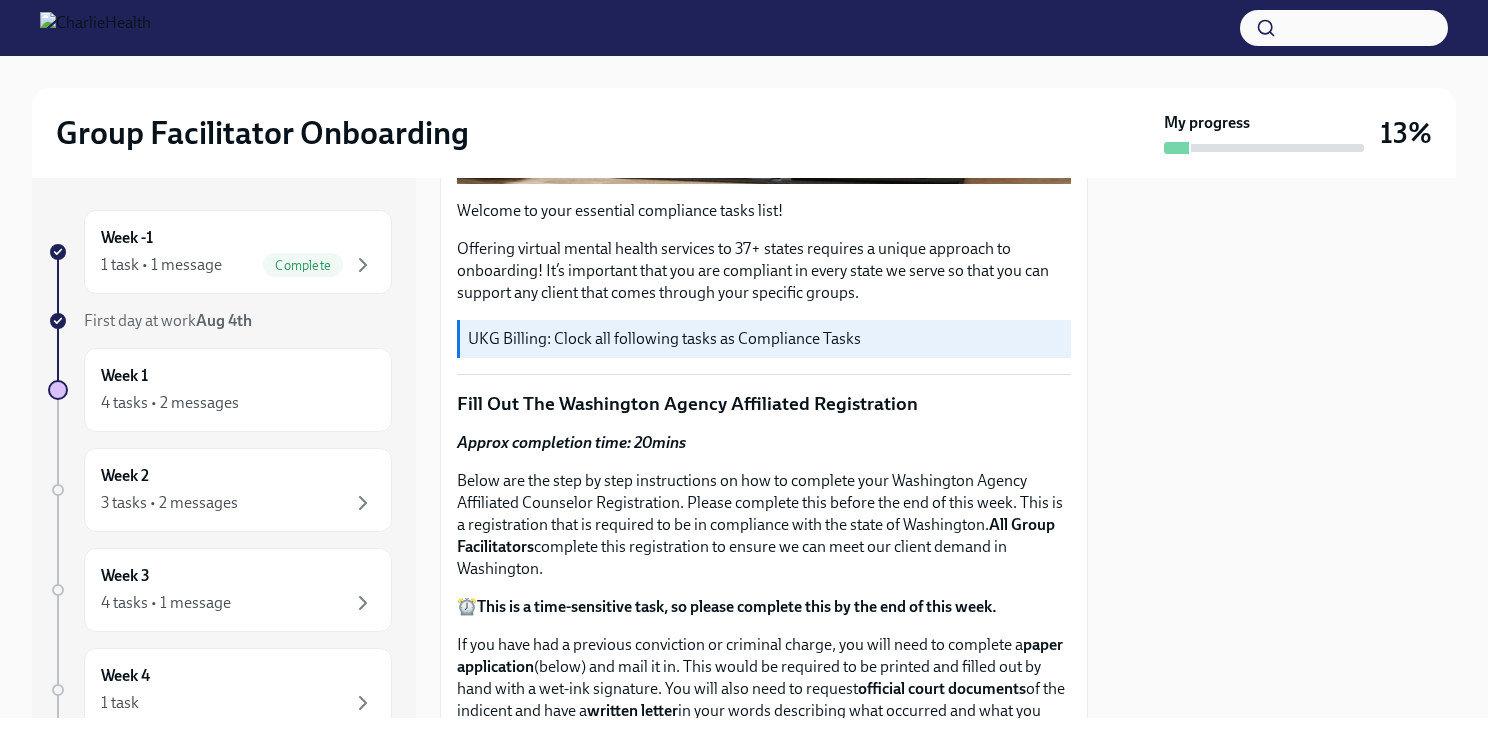 scroll, scrollTop: 400, scrollLeft: 0, axis: vertical 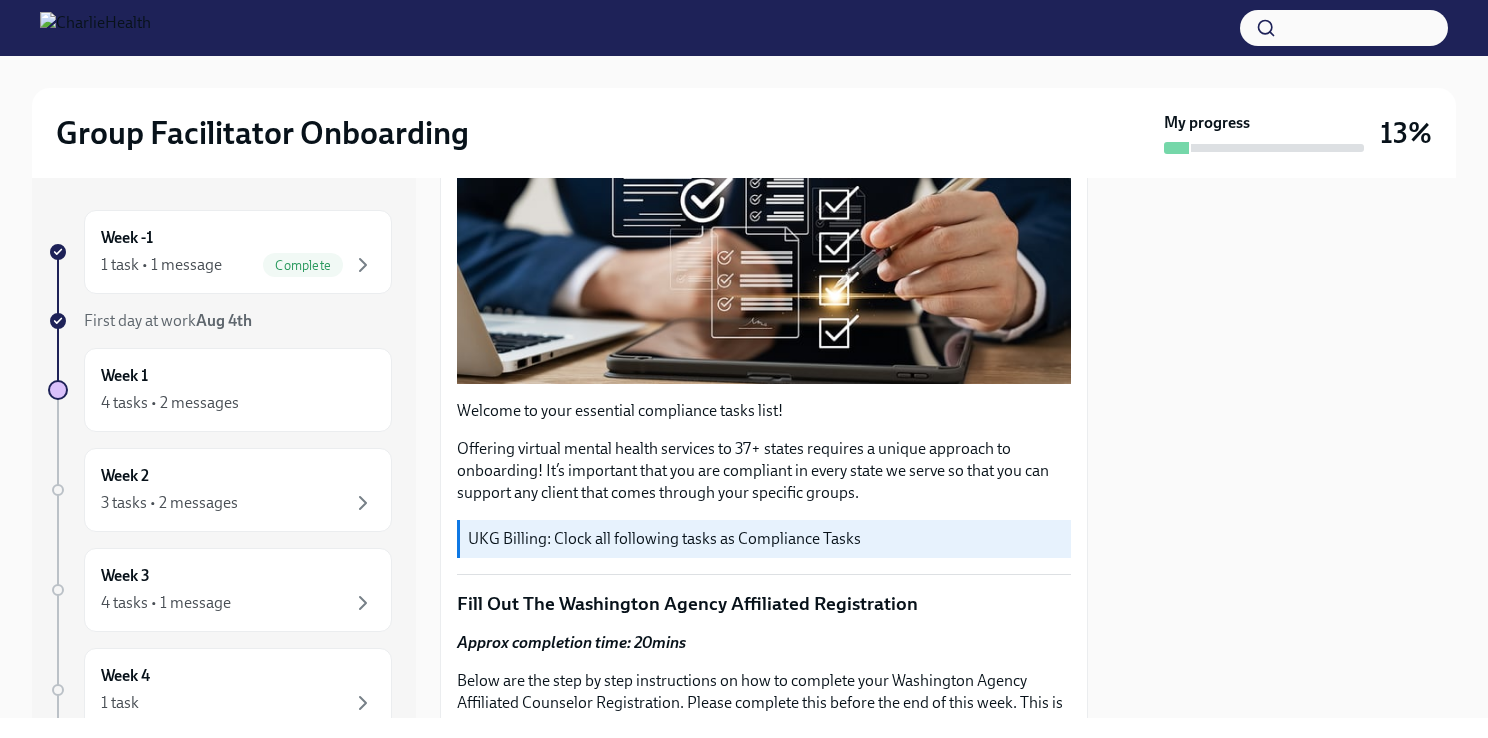 click on "UKG Billing: Clock all following tasks as Compliance Tasks" at bounding box center (765, 539) 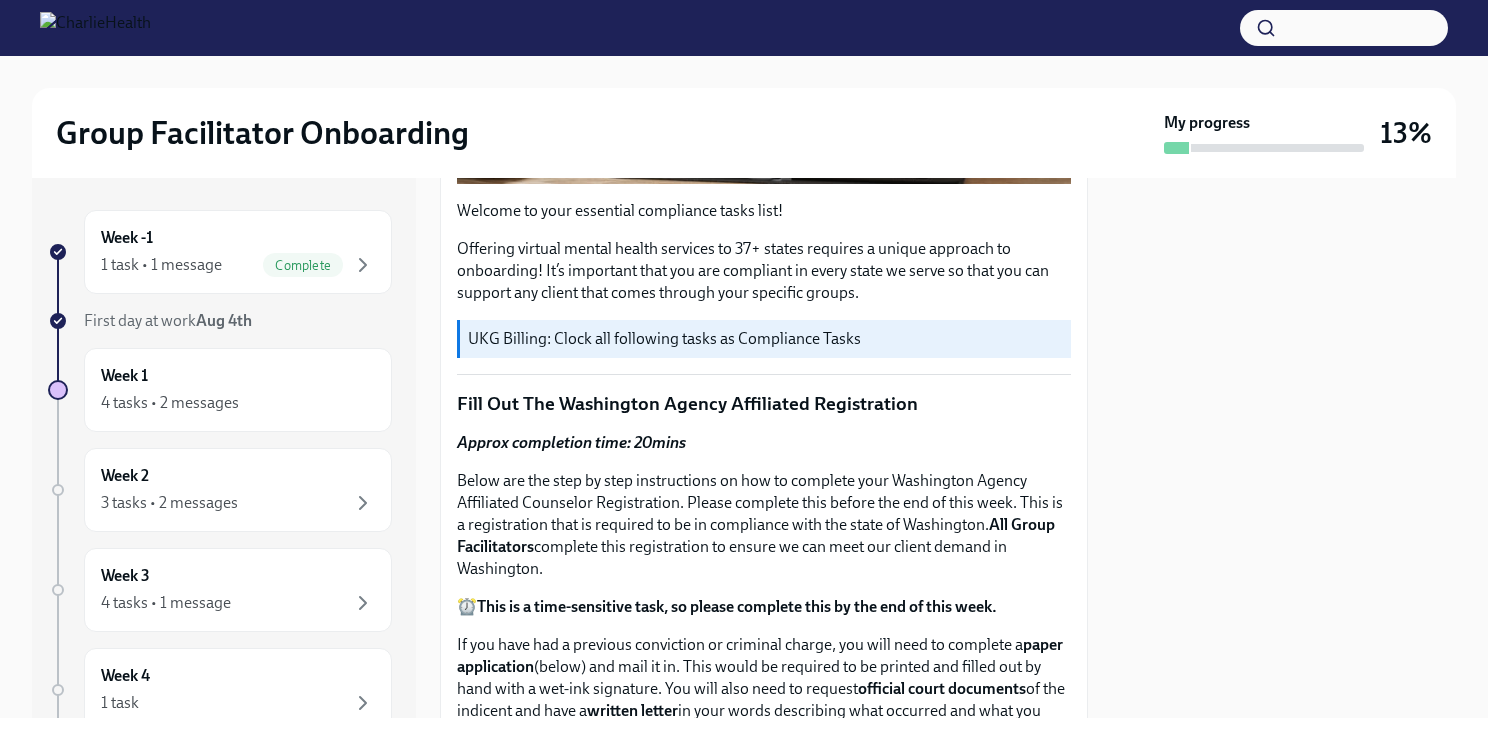 click on "UKG Billing: Clock all following tasks as Compliance Tasks" at bounding box center [765, 339] 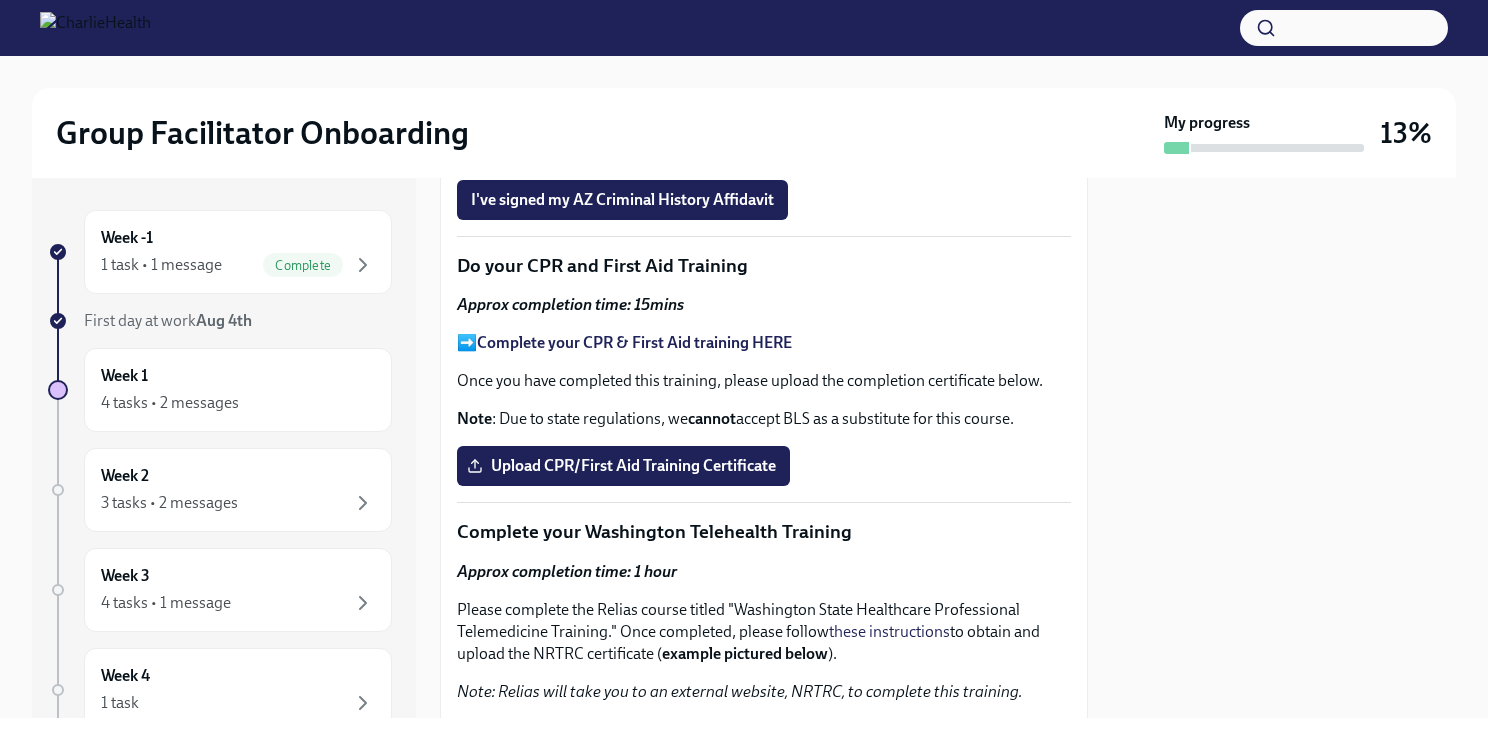 scroll, scrollTop: 2900, scrollLeft: 0, axis: vertical 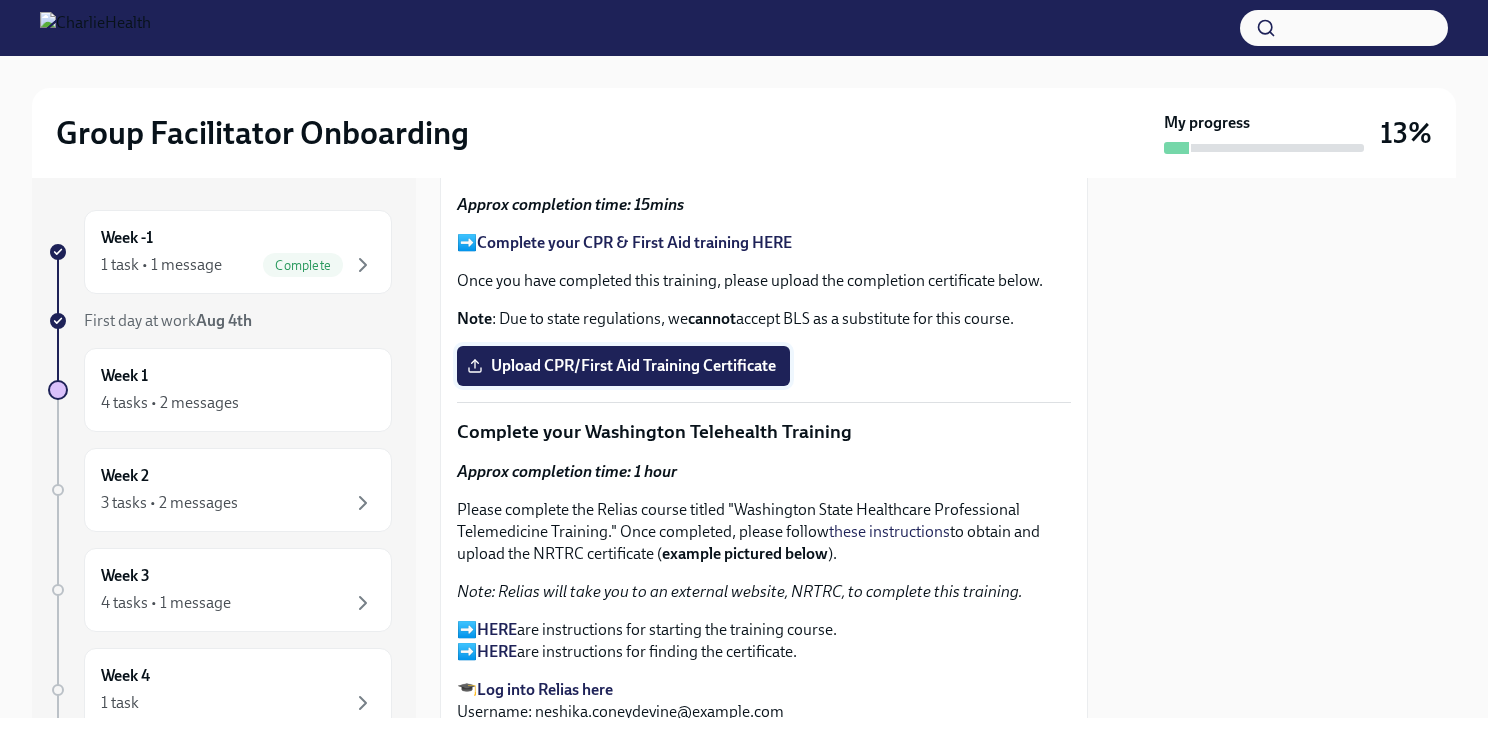 click on "Upload CPR/First Aid Training Certificate" at bounding box center [623, 366] 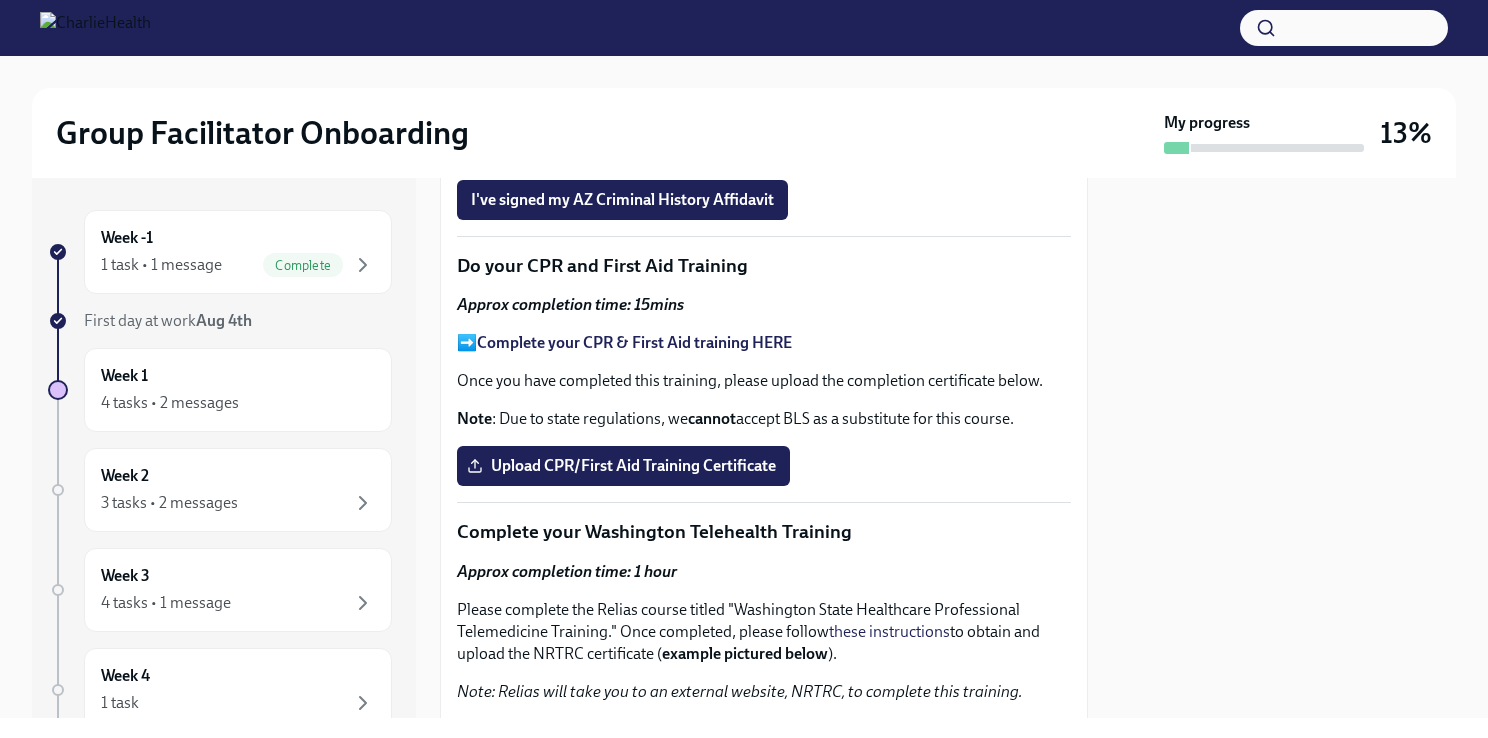 click on "Complete your CPR & First Aid training HERE" at bounding box center (634, 342) 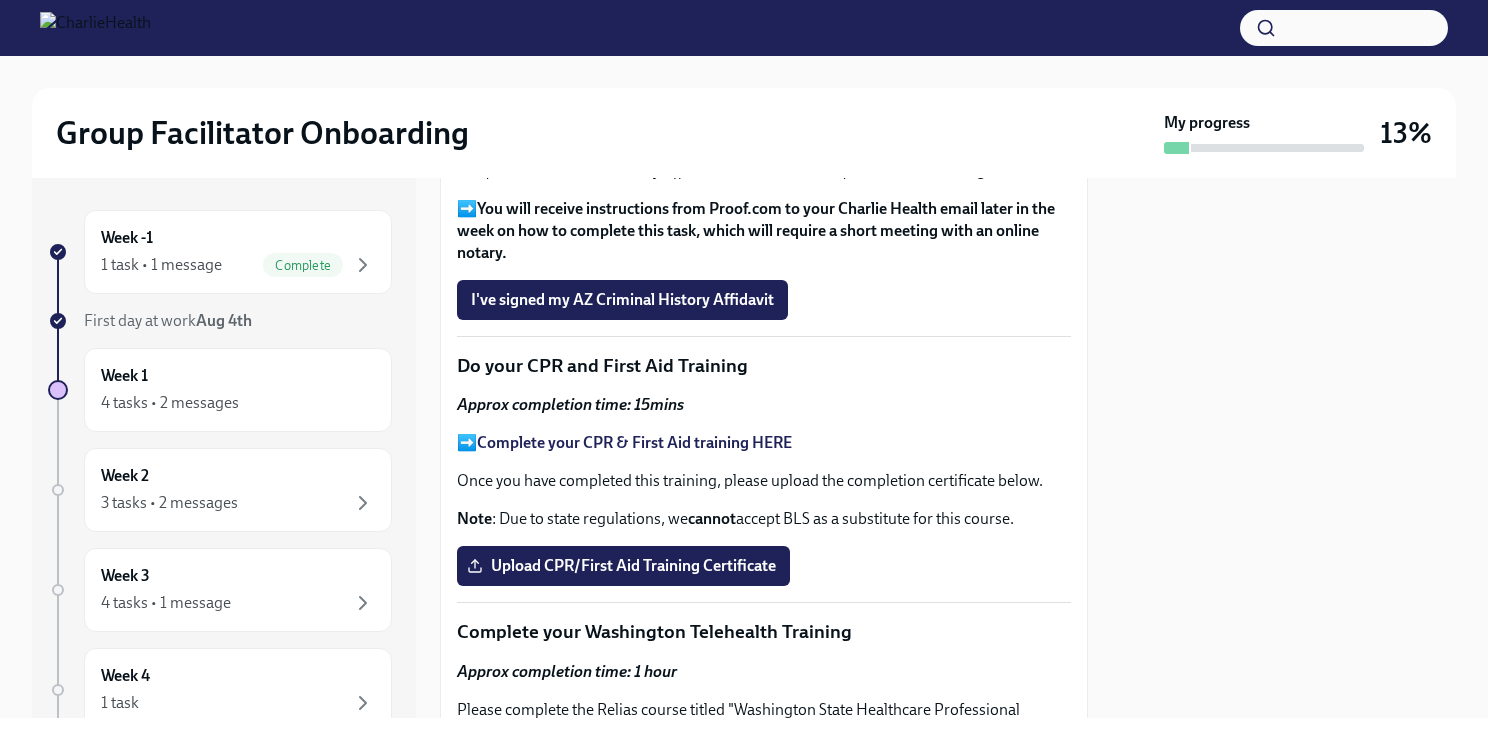 scroll, scrollTop: 2500, scrollLeft: 0, axis: vertical 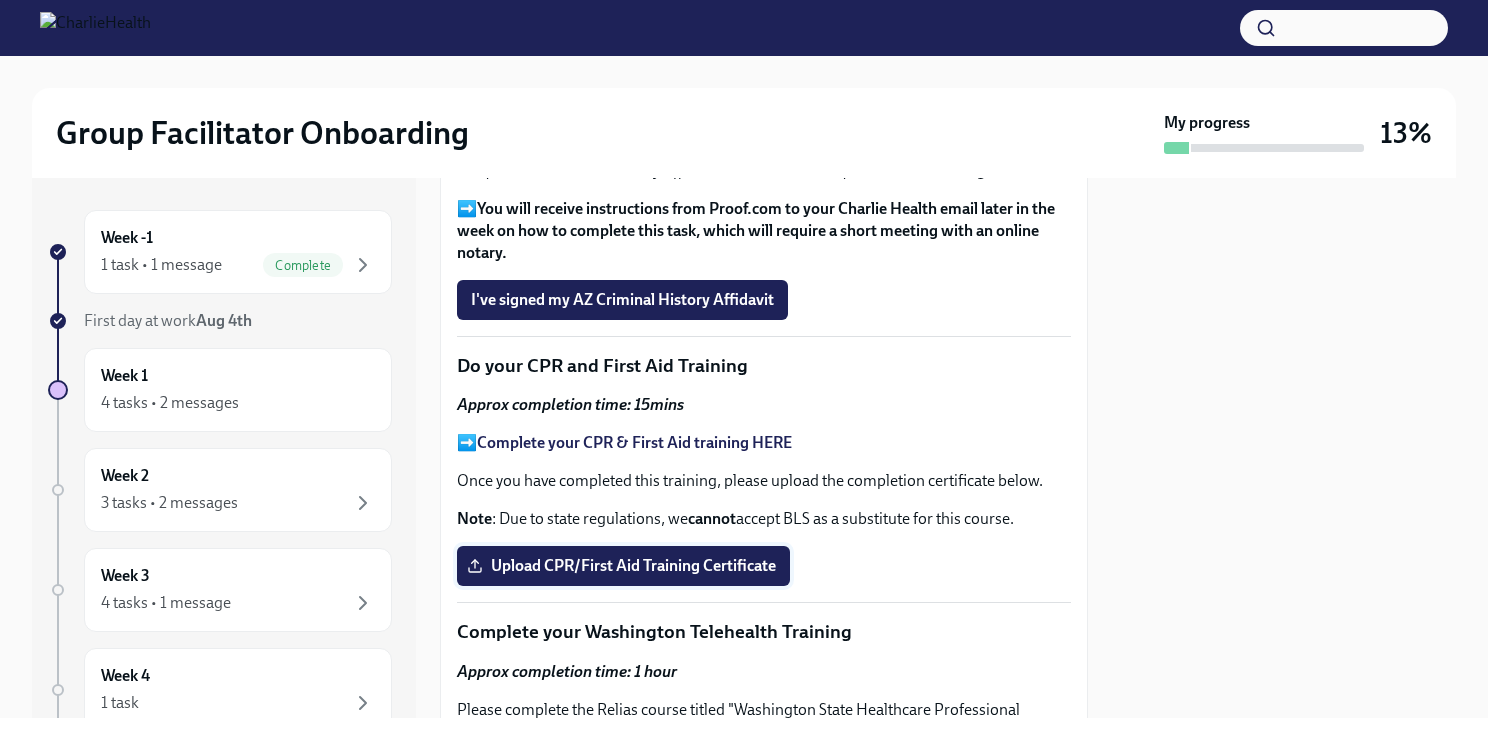 click on "Upload CPR/First Aid Training Certificate" at bounding box center (623, 566) 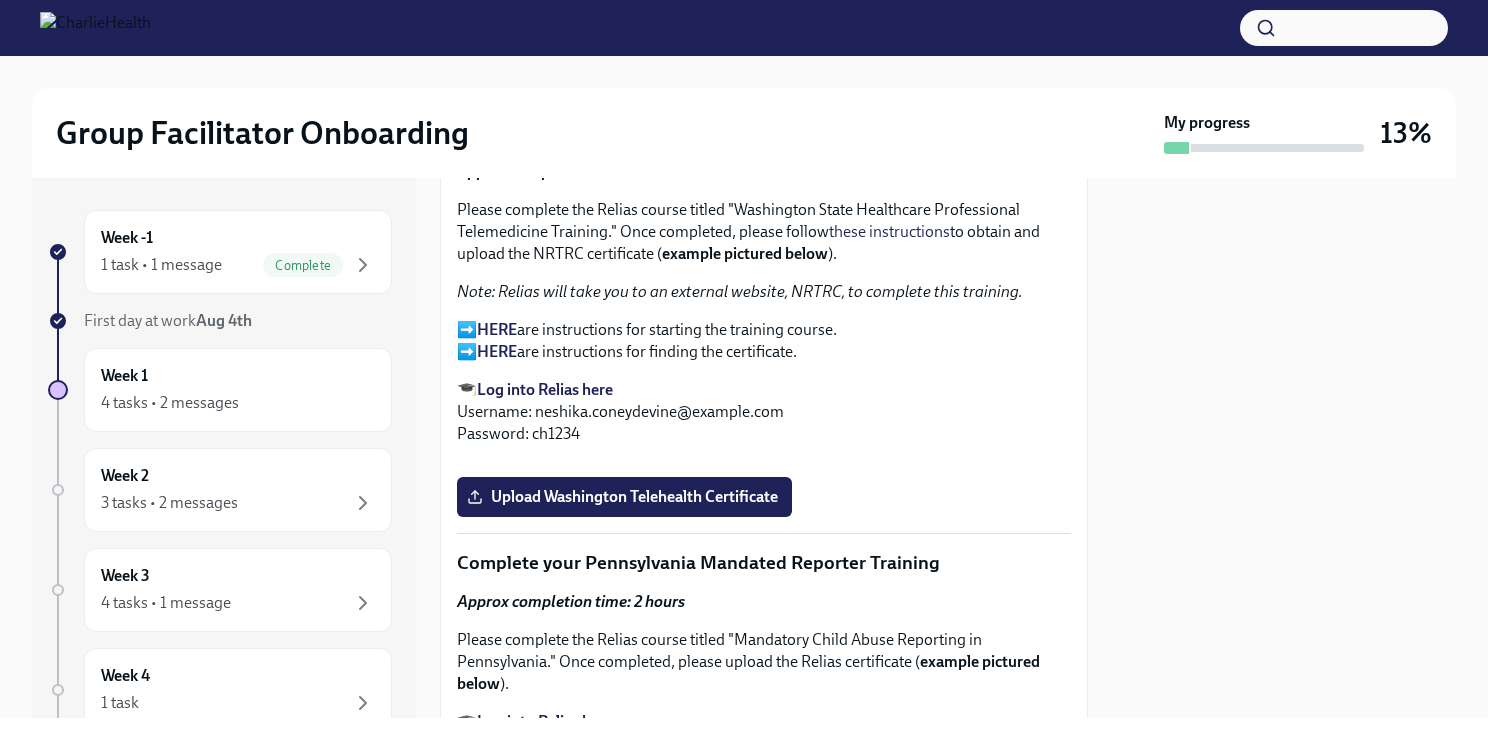 scroll, scrollTop: 3100, scrollLeft: 0, axis: vertical 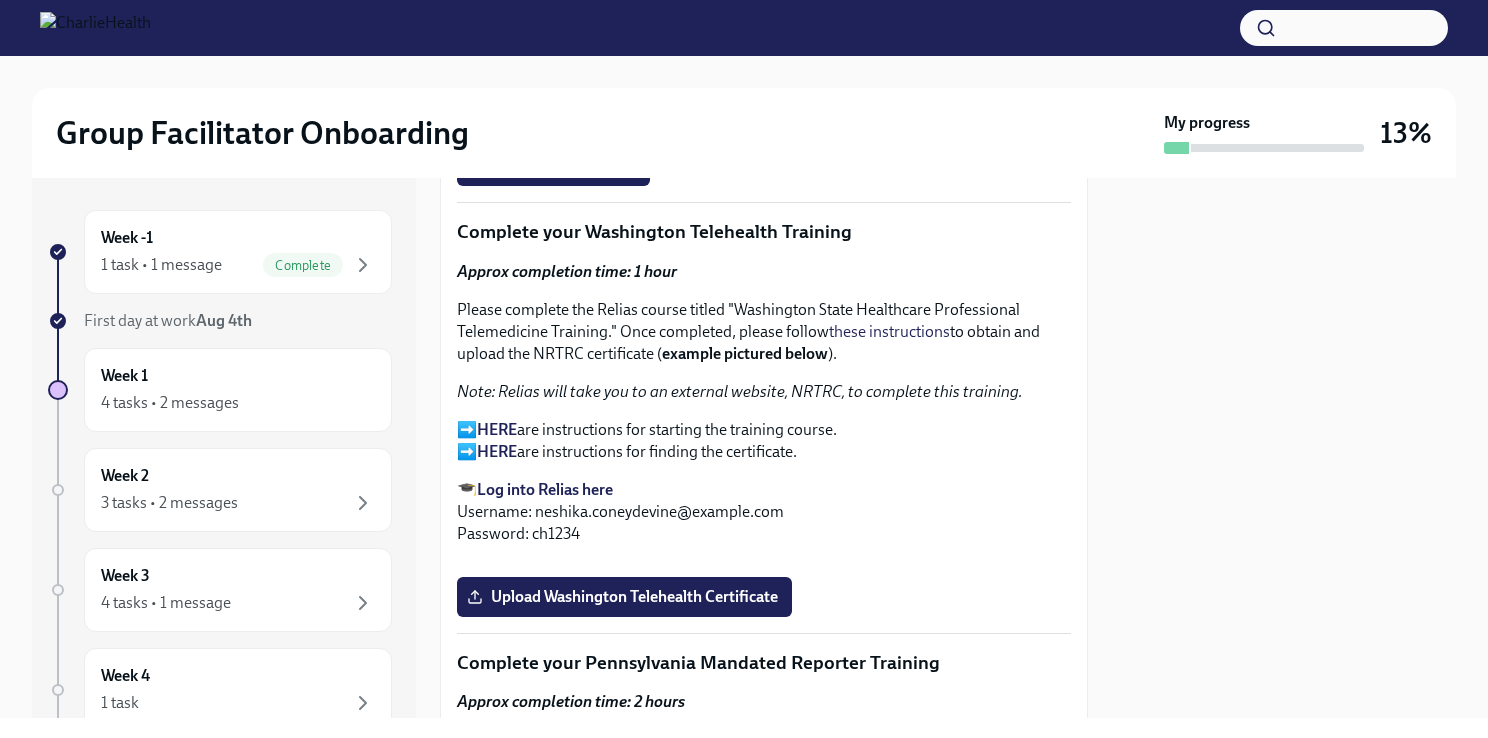 click on "➡️  HERE  are instructions for starting the training course.
➡️  HERE  are instructions for finding the certificate." at bounding box center [764, 441] 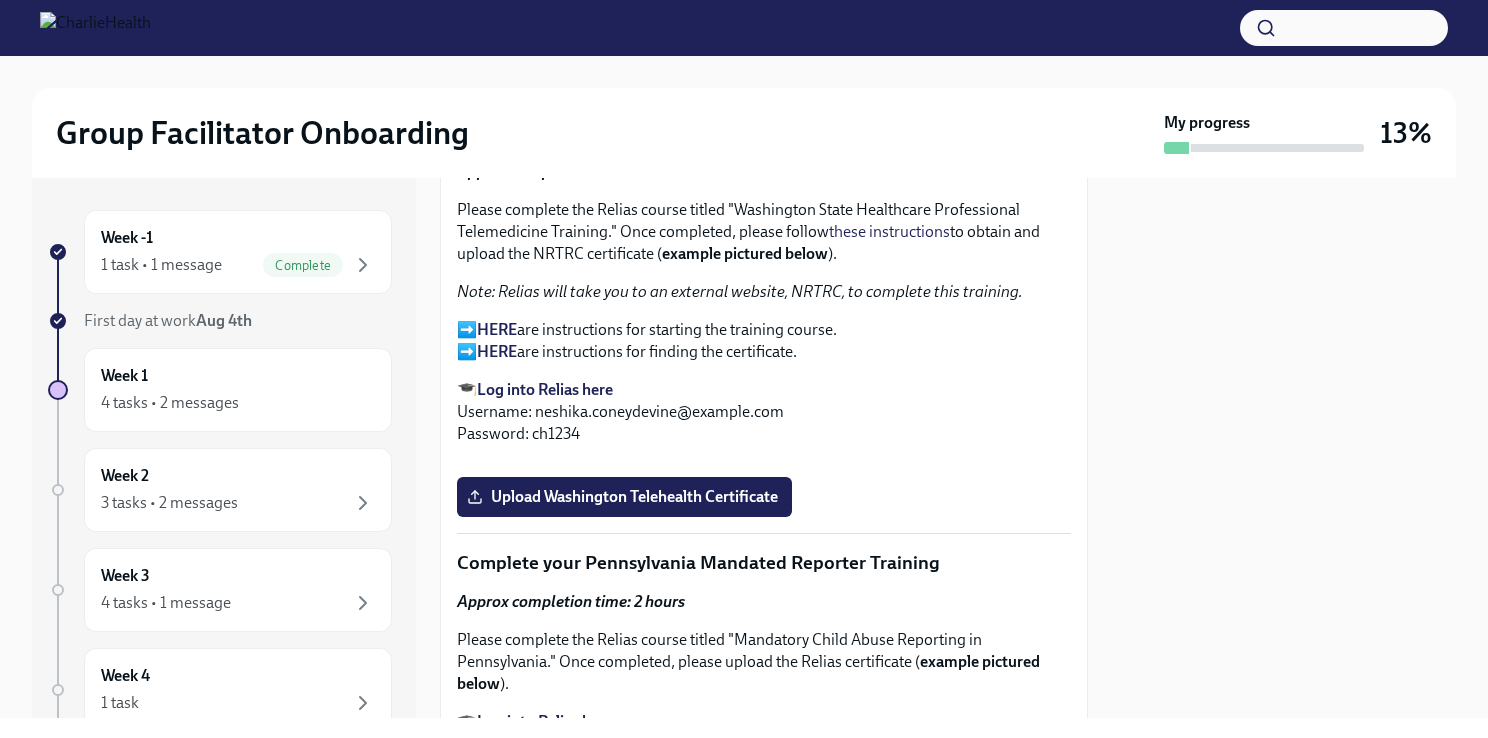 scroll, scrollTop: 3400, scrollLeft: 0, axis: vertical 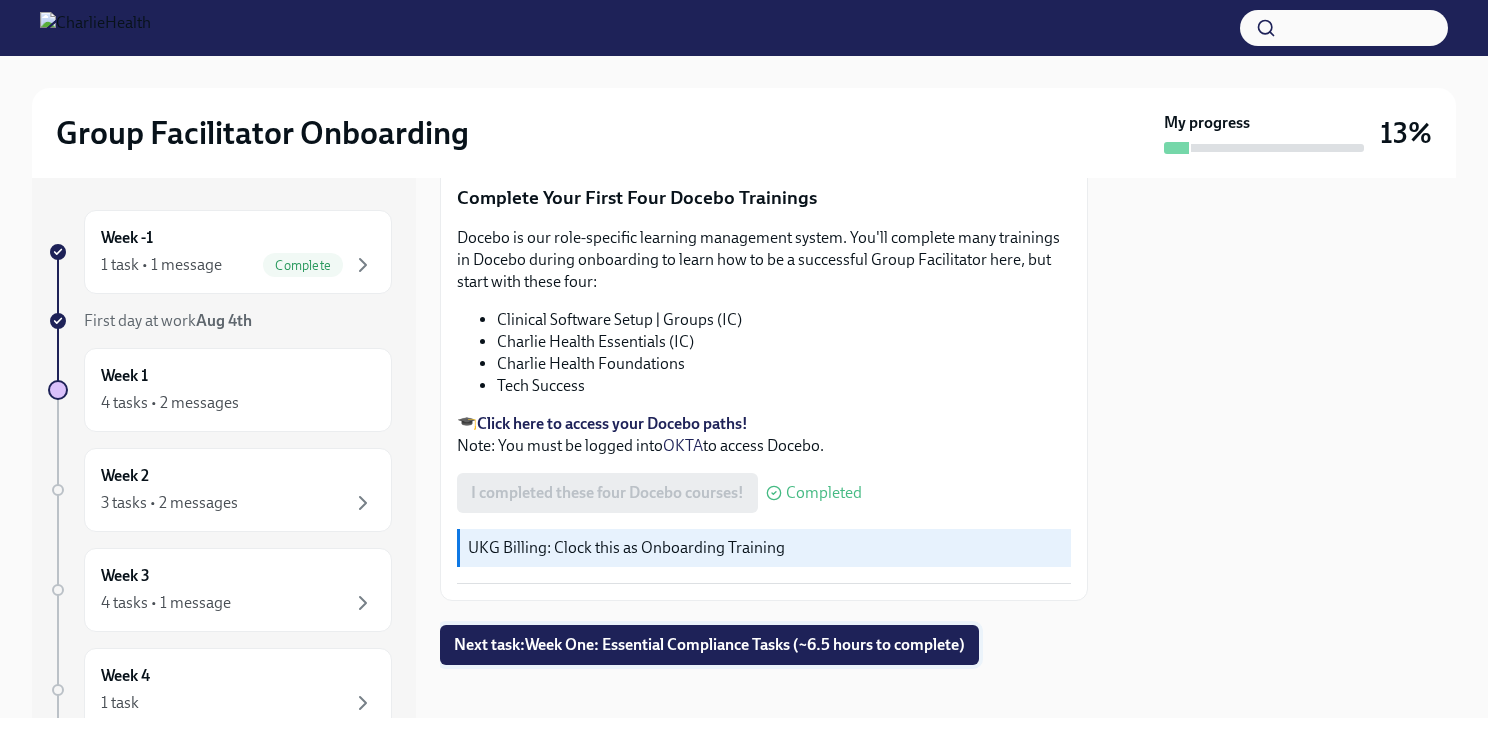 click on "Next task :  Week One: Essential Compliance Tasks (~6.5 hours to complete)" at bounding box center (709, 645) 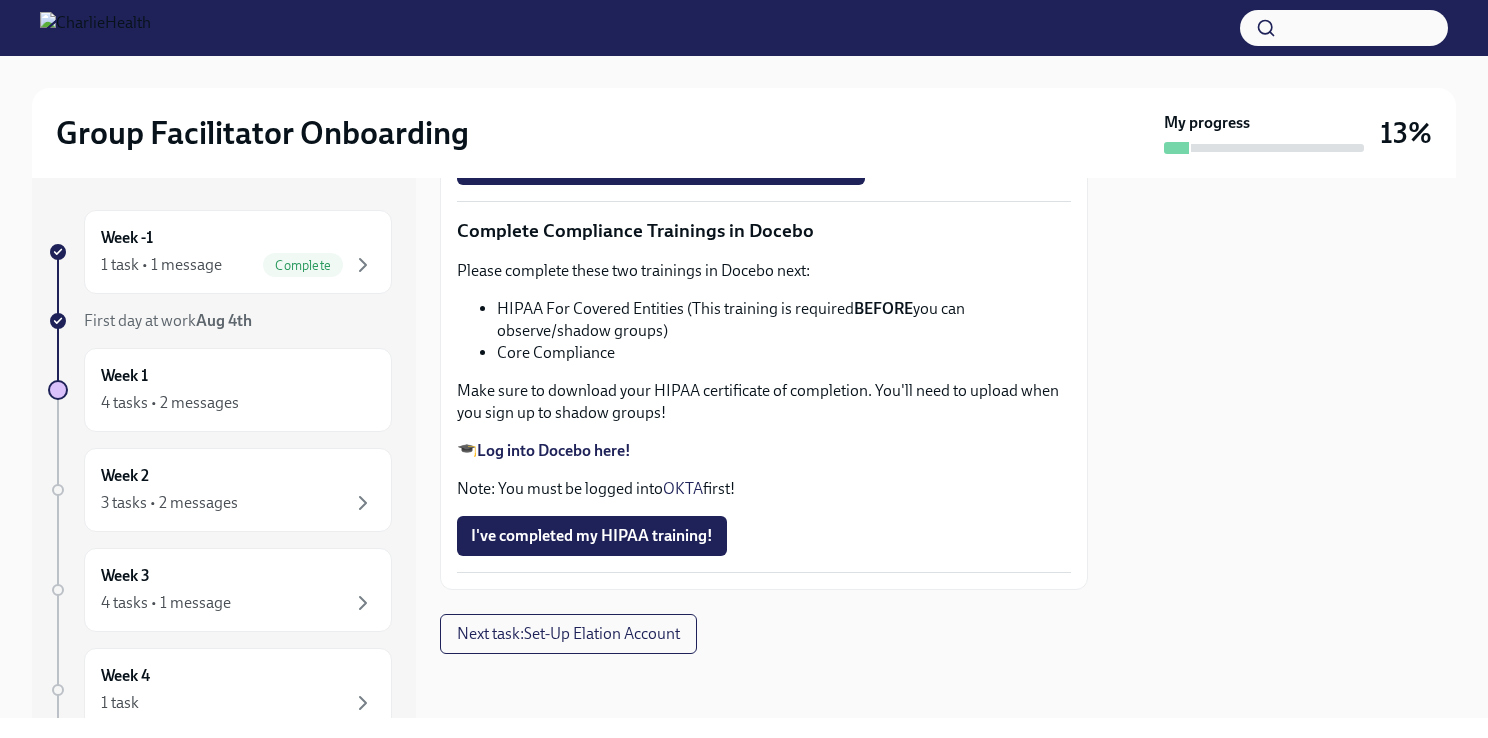scroll, scrollTop: 4757, scrollLeft: 0, axis: vertical 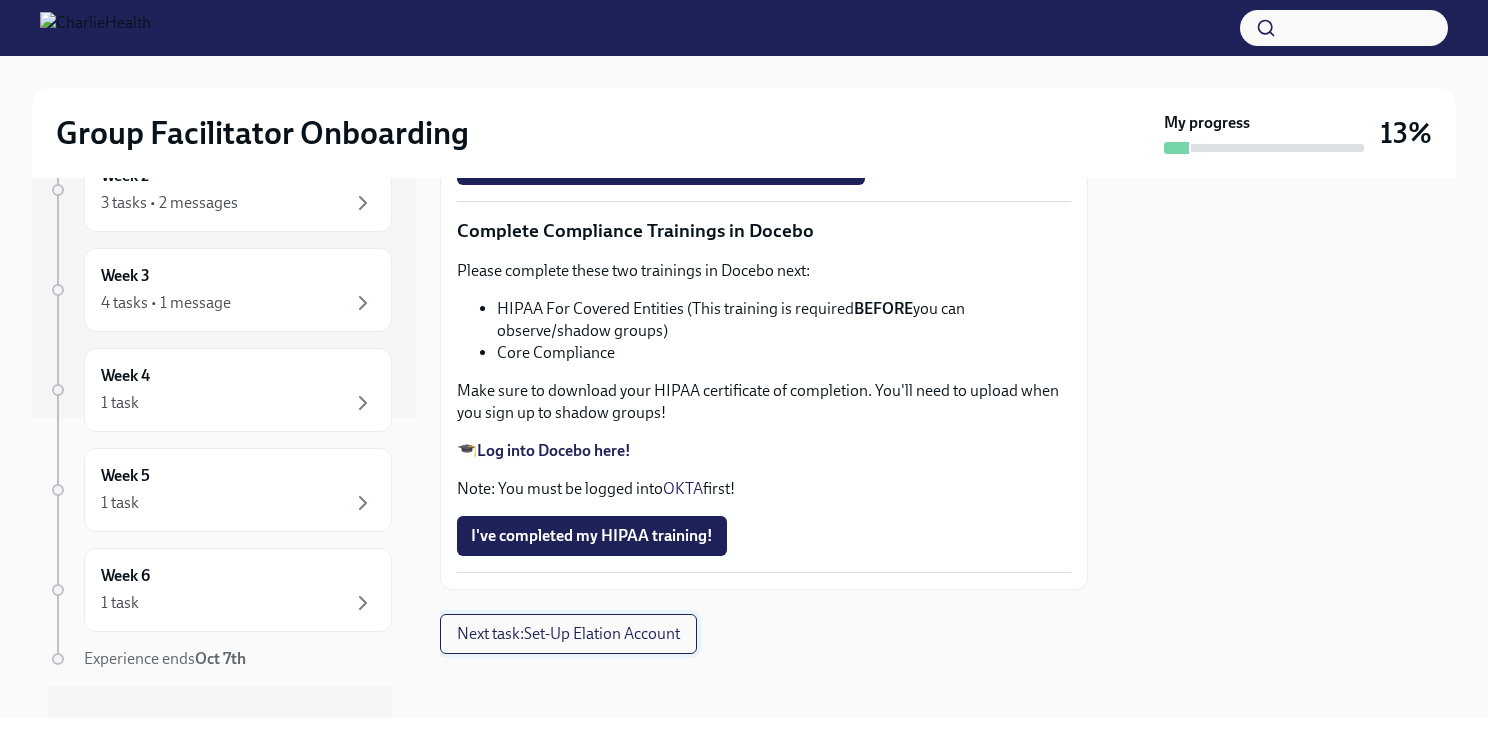 click on "Next task :  Set-Up Elation Account" at bounding box center [568, 634] 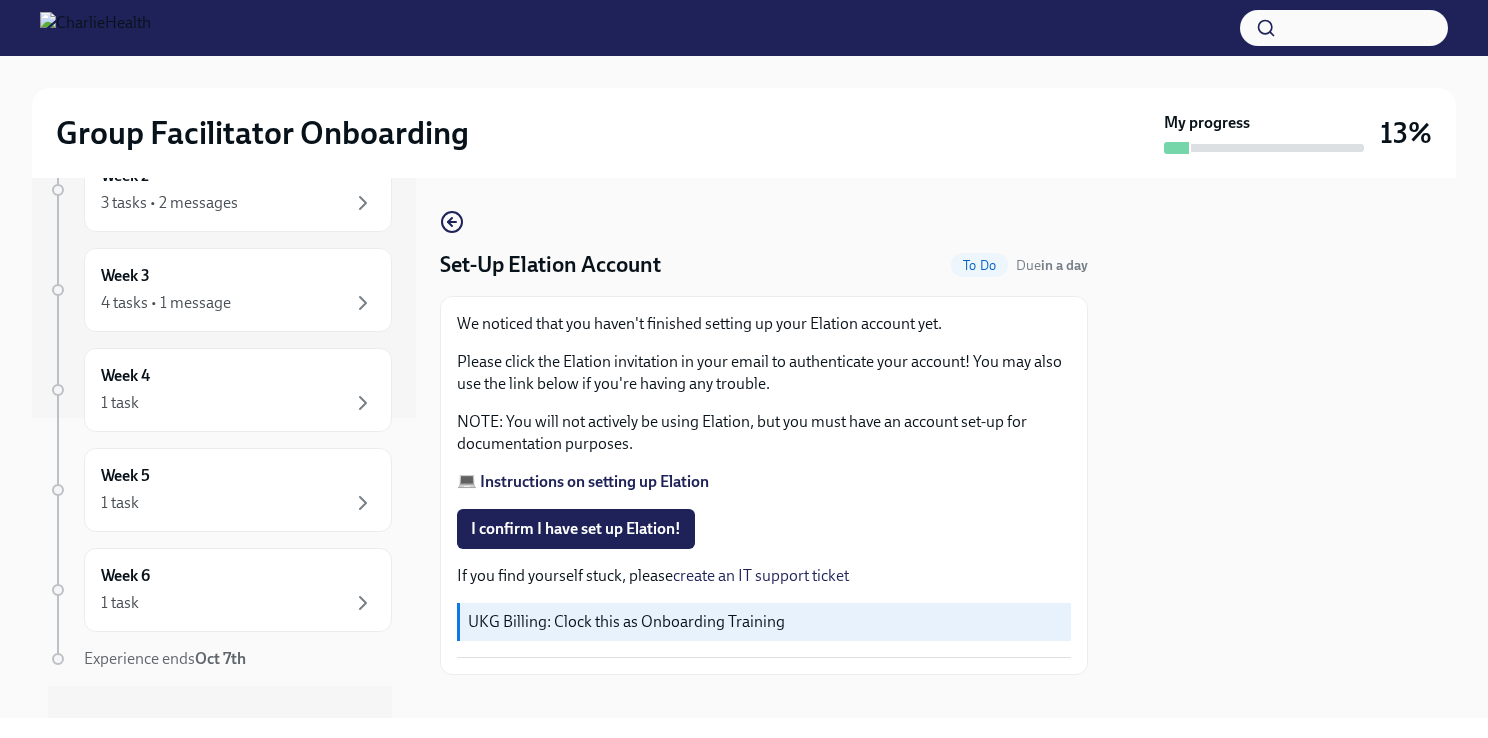 click on "💻 Instructions on setting up Elation" at bounding box center (583, 481) 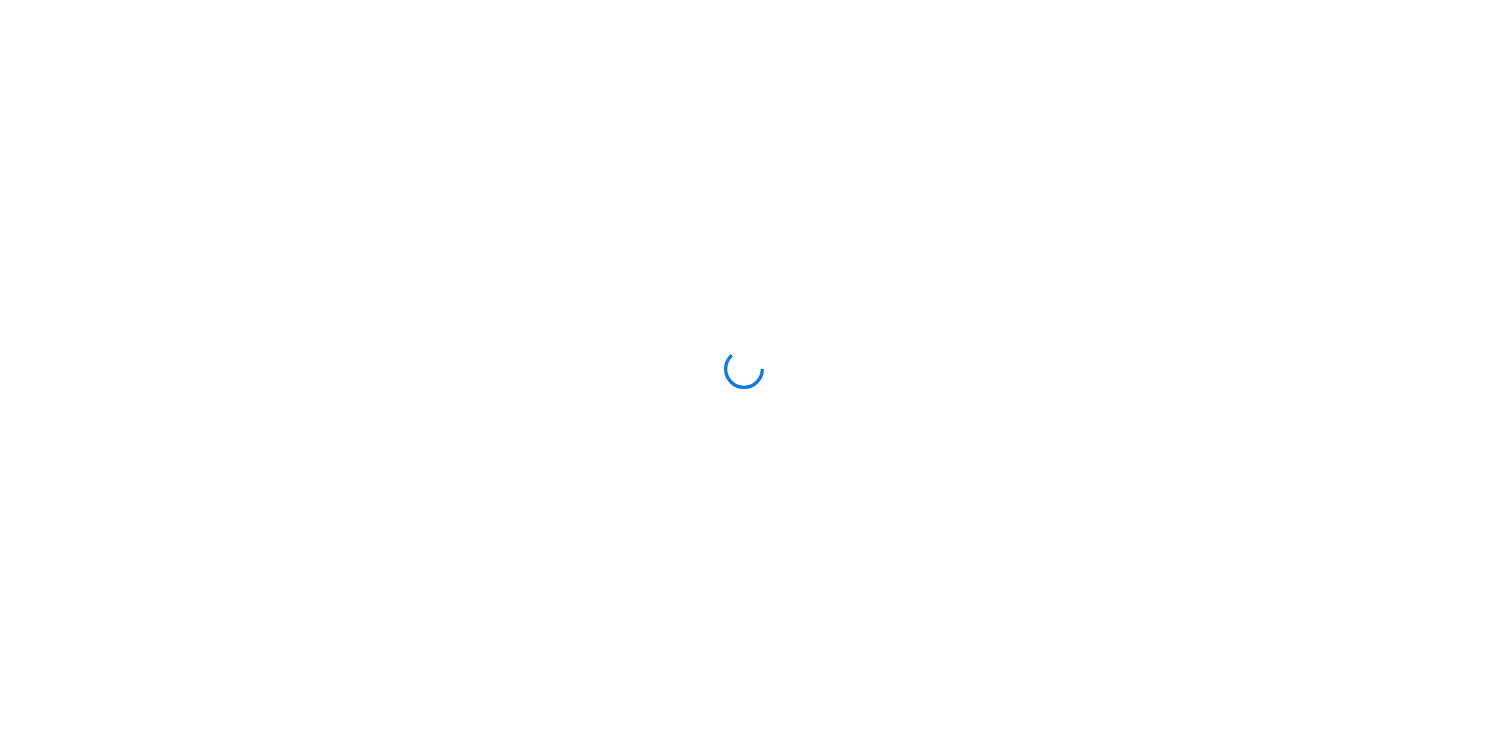 scroll, scrollTop: 0, scrollLeft: 0, axis: both 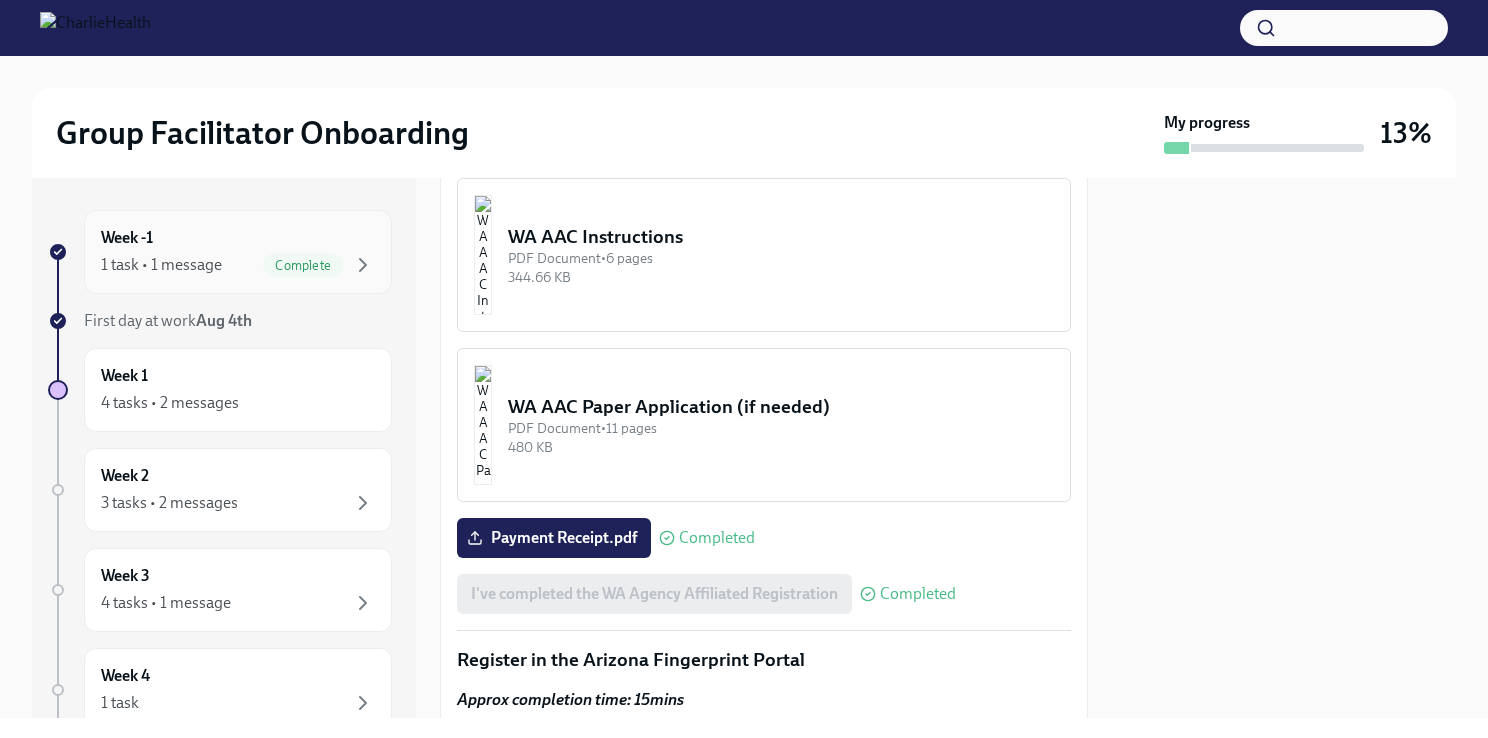 click on "Week -1 1 task • 1 message Complete" at bounding box center [238, 252] 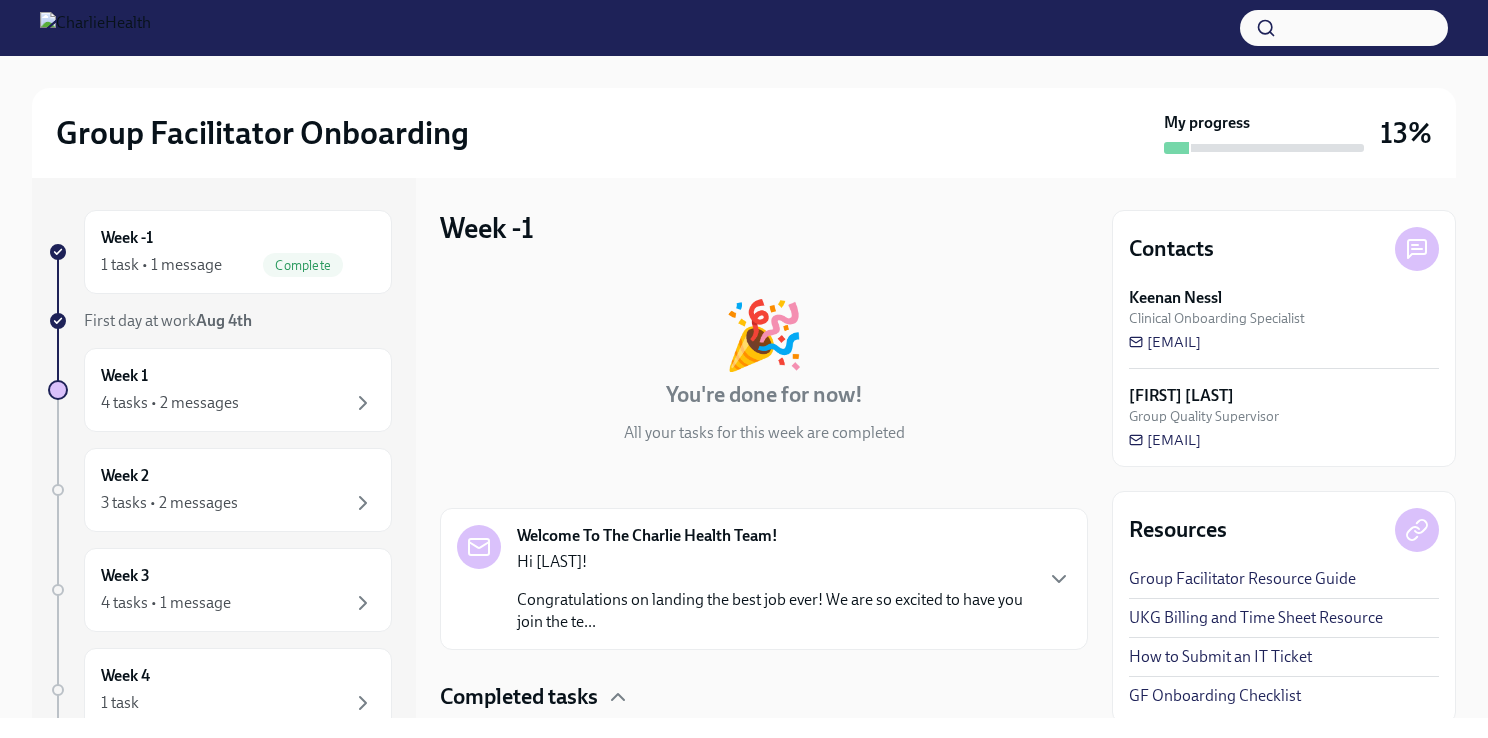scroll, scrollTop: 138, scrollLeft: 0, axis: vertical 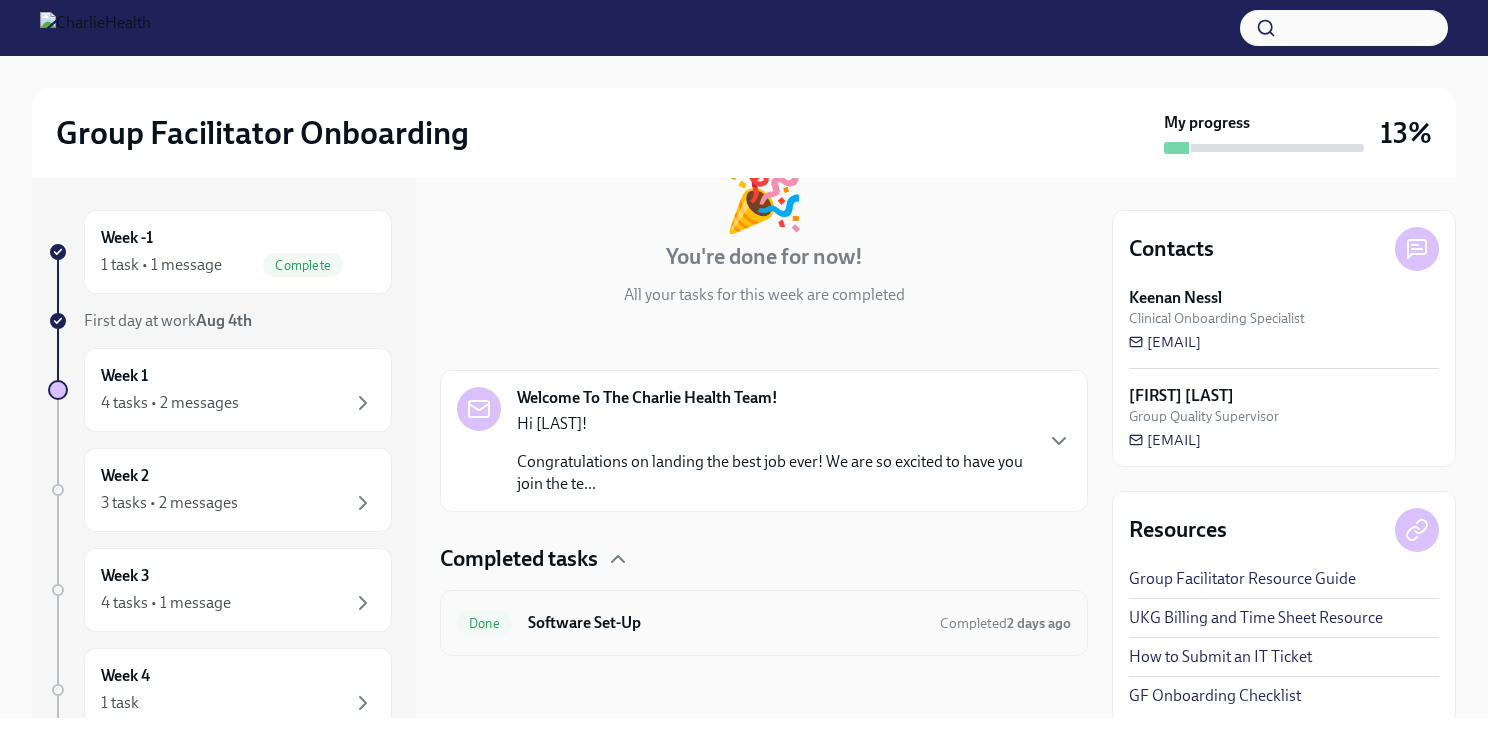 click on "Software Set-Up" at bounding box center [726, 623] 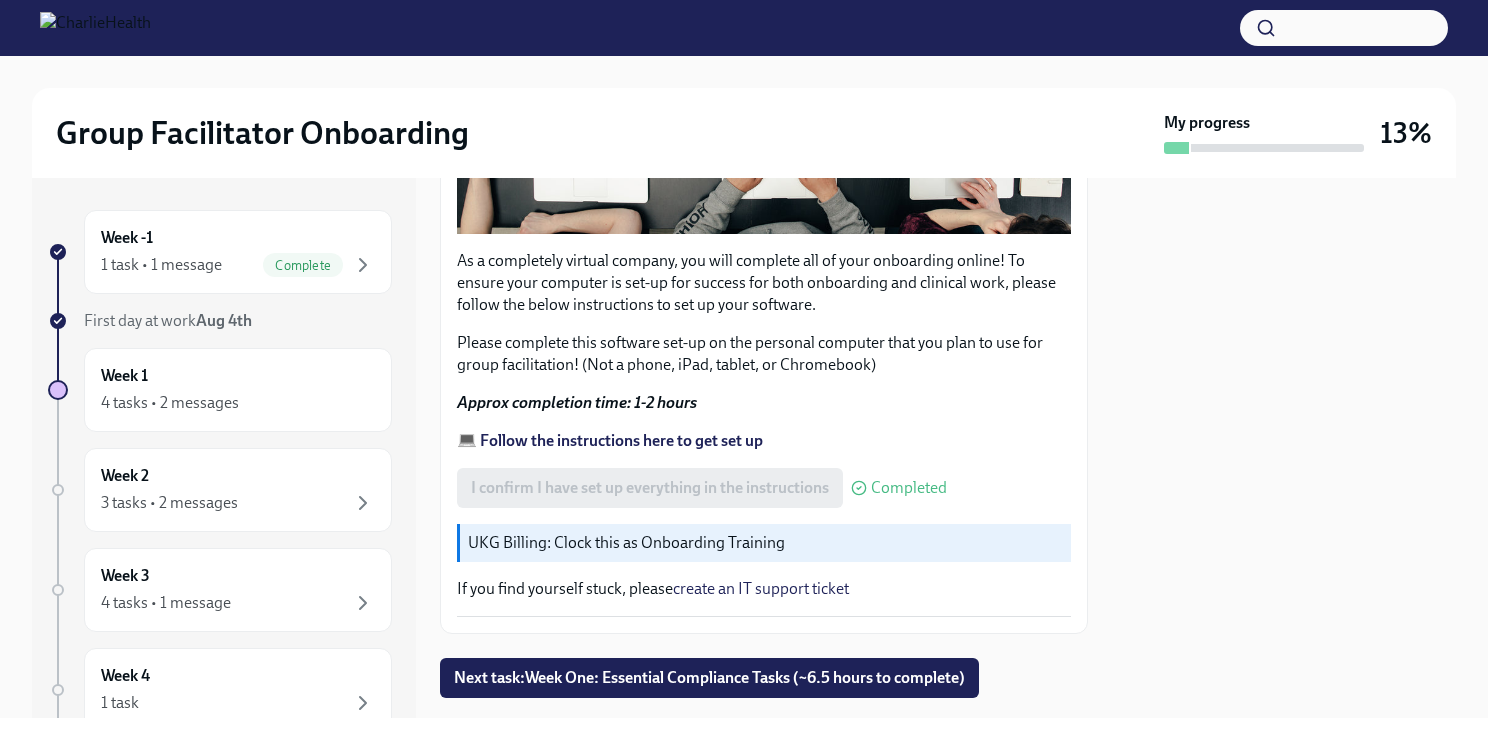 scroll, scrollTop: 633, scrollLeft: 0, axis: vertical 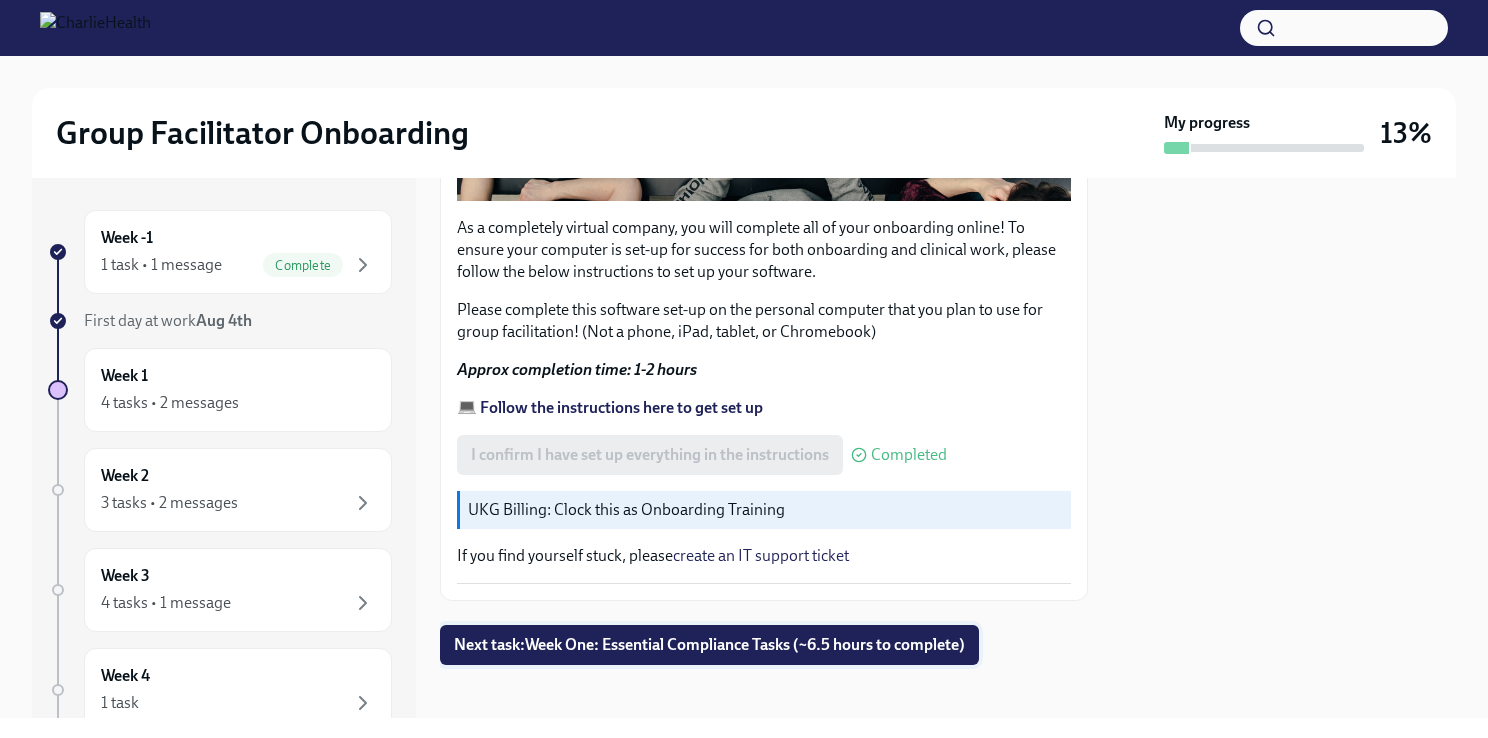 click on "Next task :  Week One: Essential Compliance Tasks (~6.5 hours to complete)" at bounding box center (709, 645) 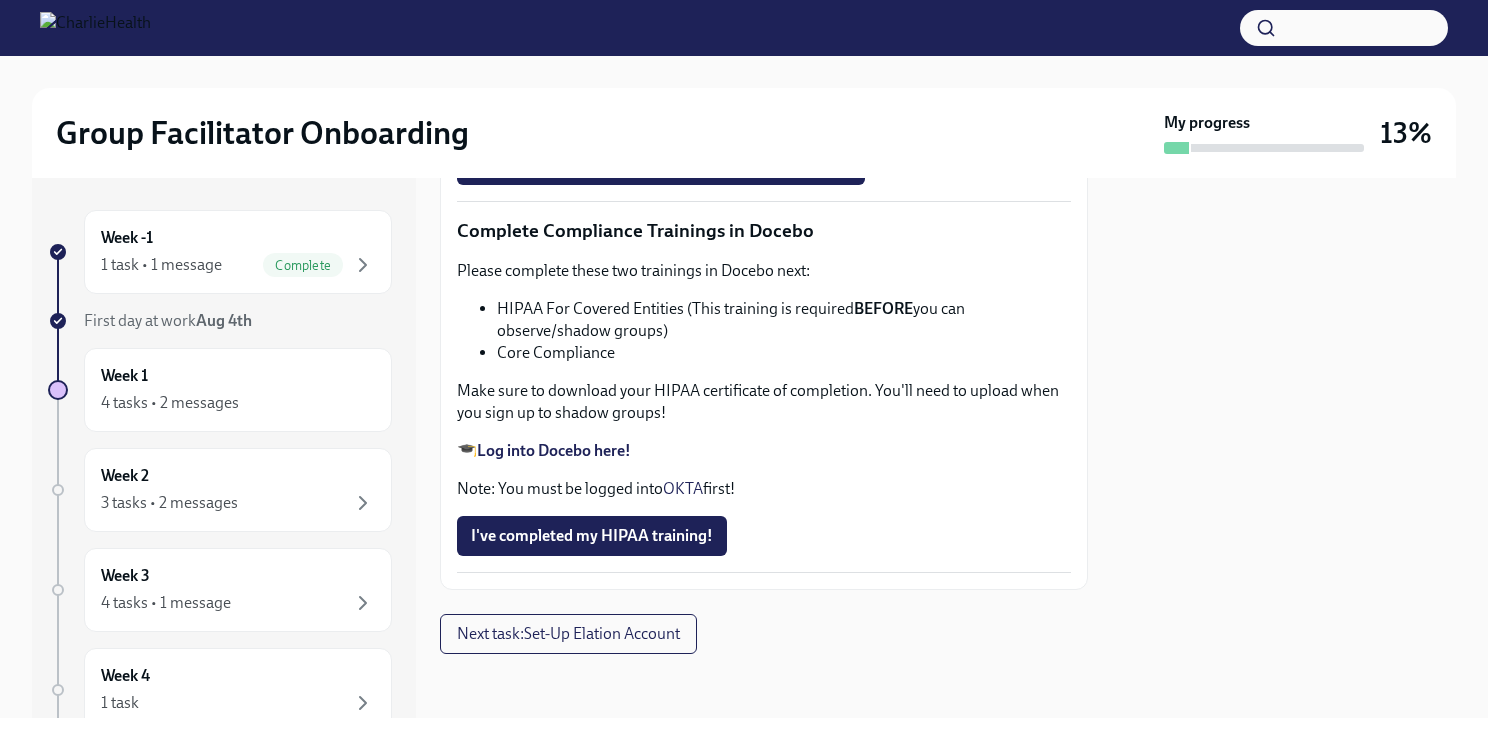 scroll, scrollTop: 4457, scrollLeft: 0, axis: vertical 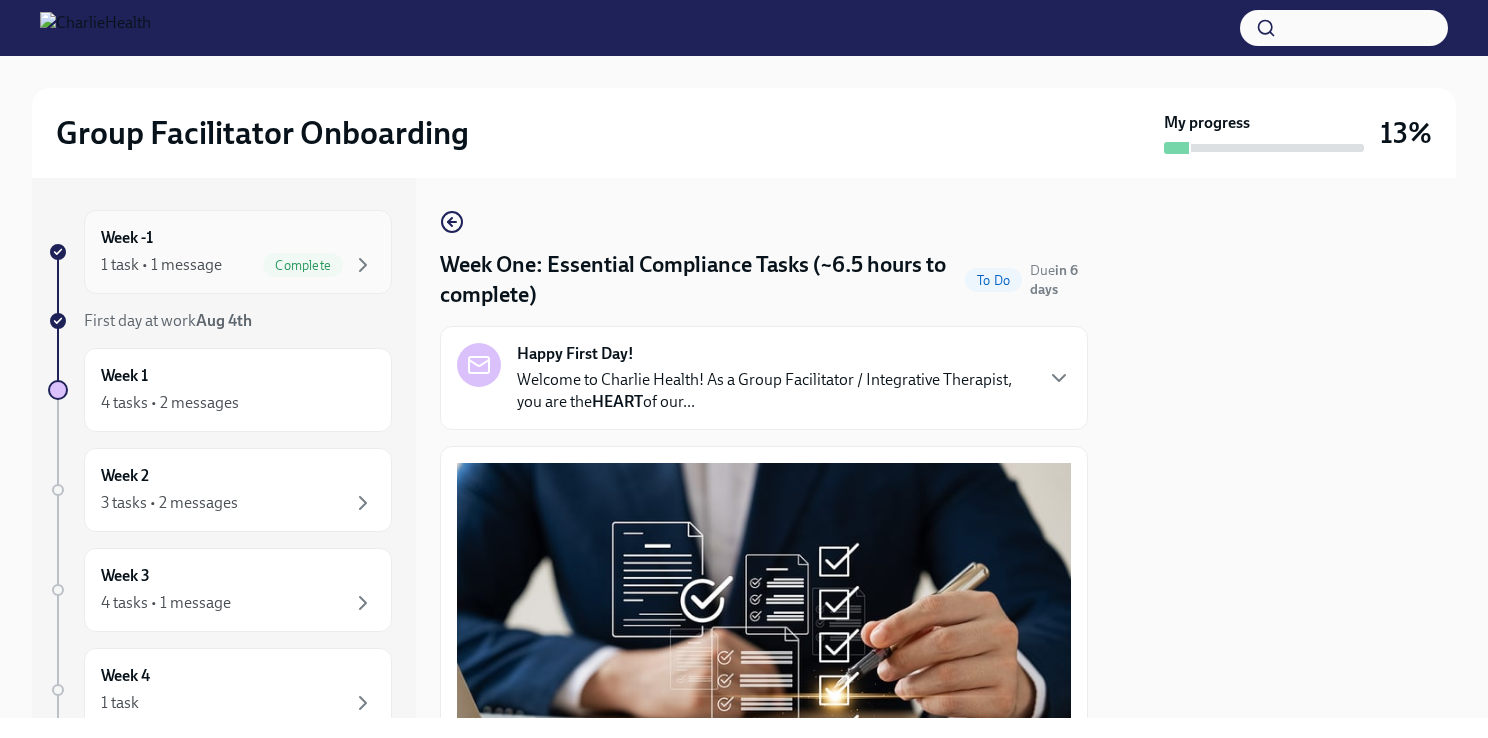 click on "Week -1 1 task • 1 message Complete" at bounding box center (238, 252) 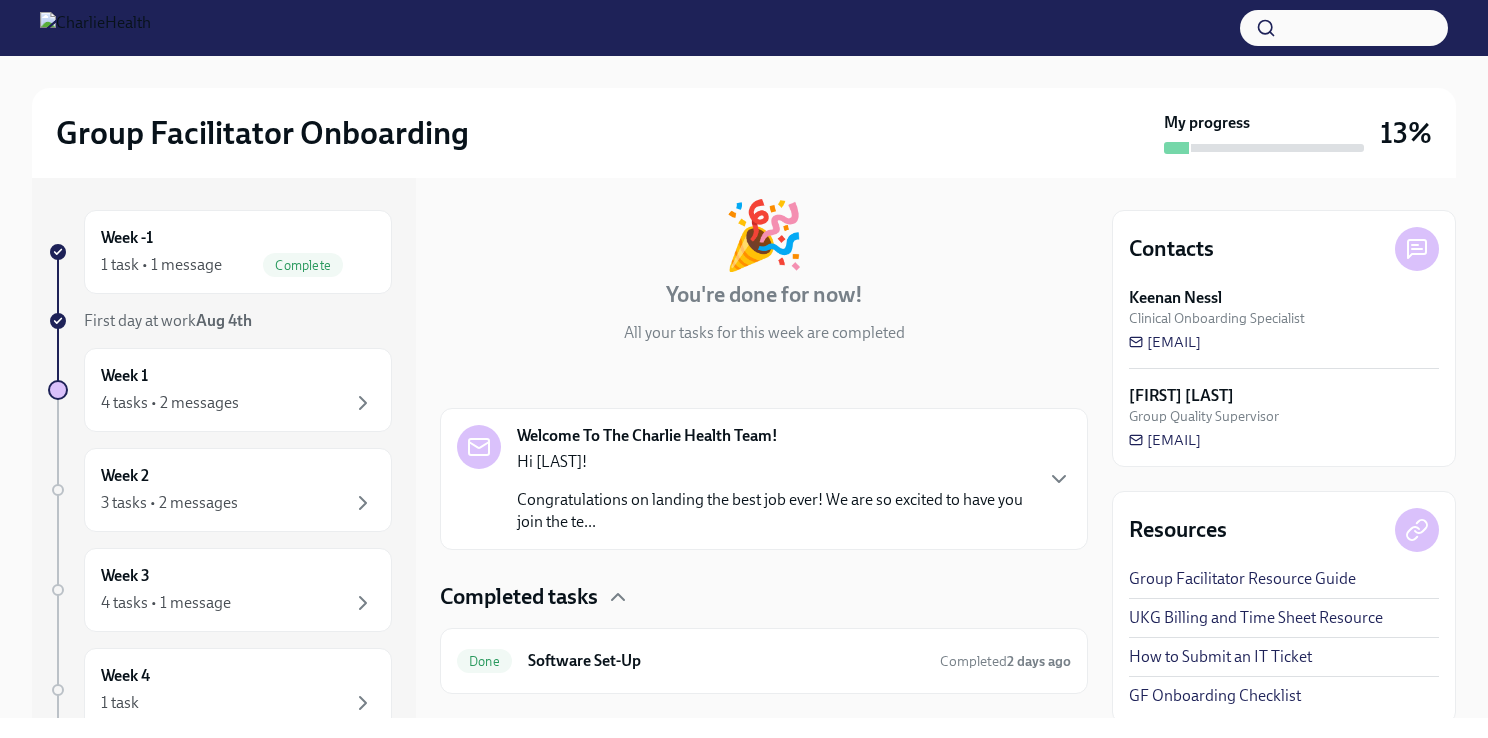 scroll, scrollTop: 138, scrollLeft: 0, axis: vertical 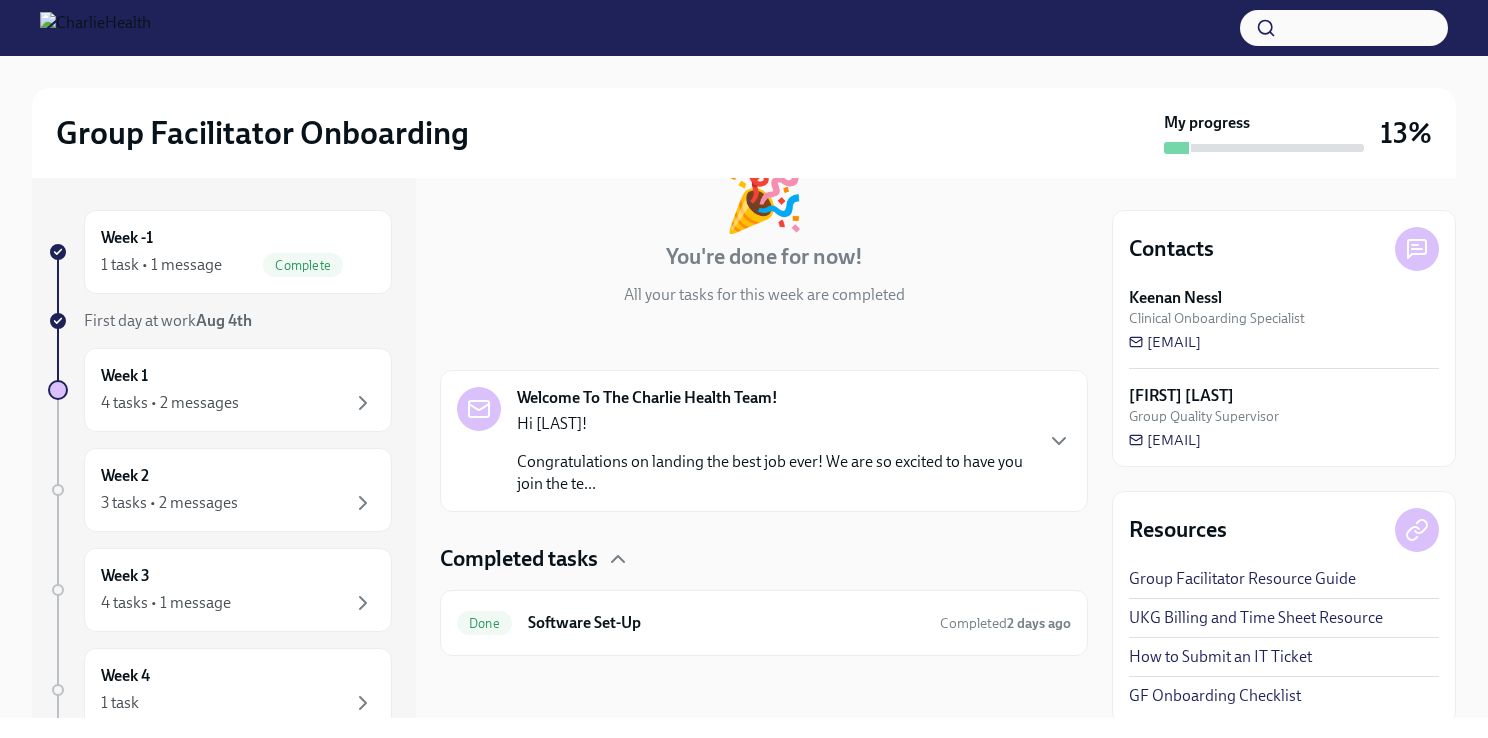 click on "Congratulations on landing the best job ever! We are so excited to have you join the te..." at bounding box center (774, 473) 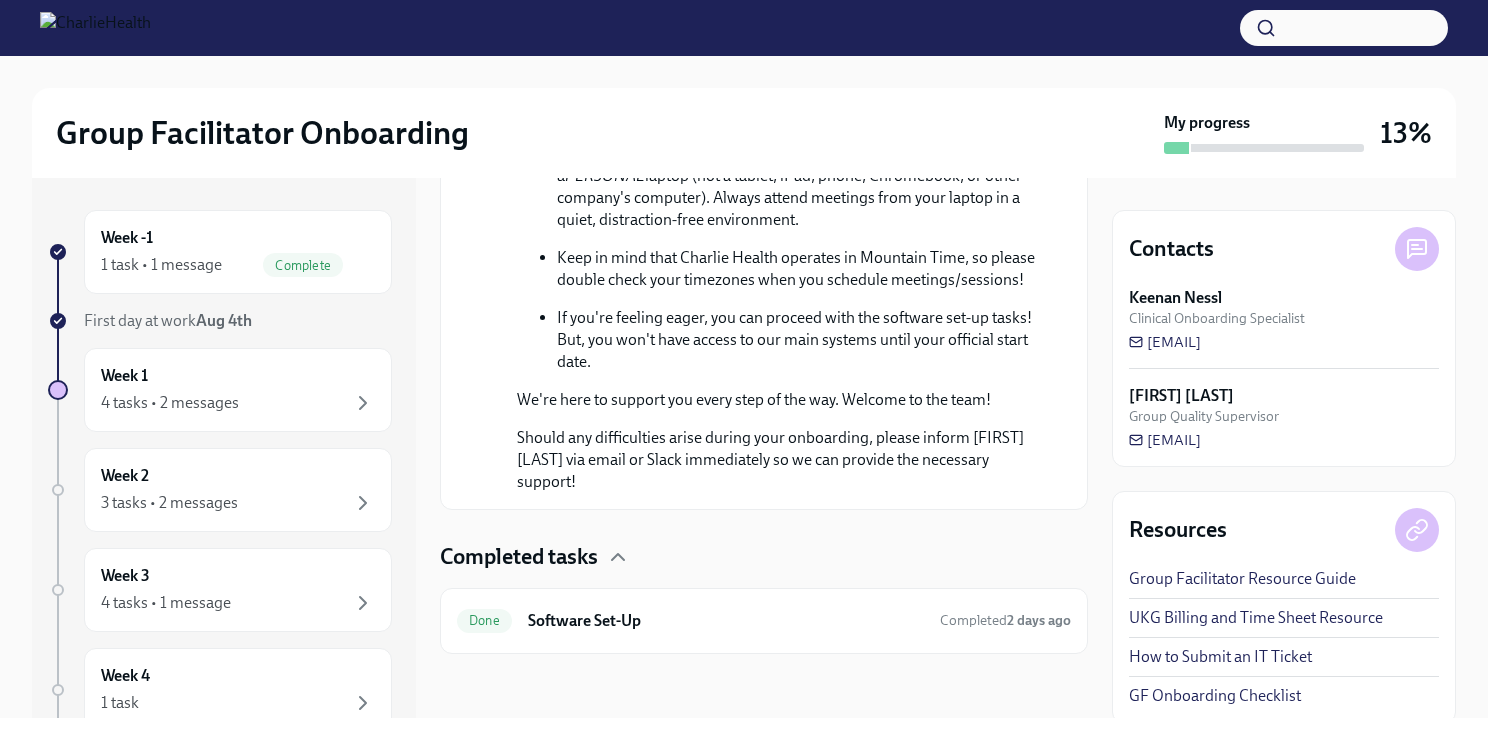 scroll, scrollTop: 1244, scrollLeft: 0, axis: vertical 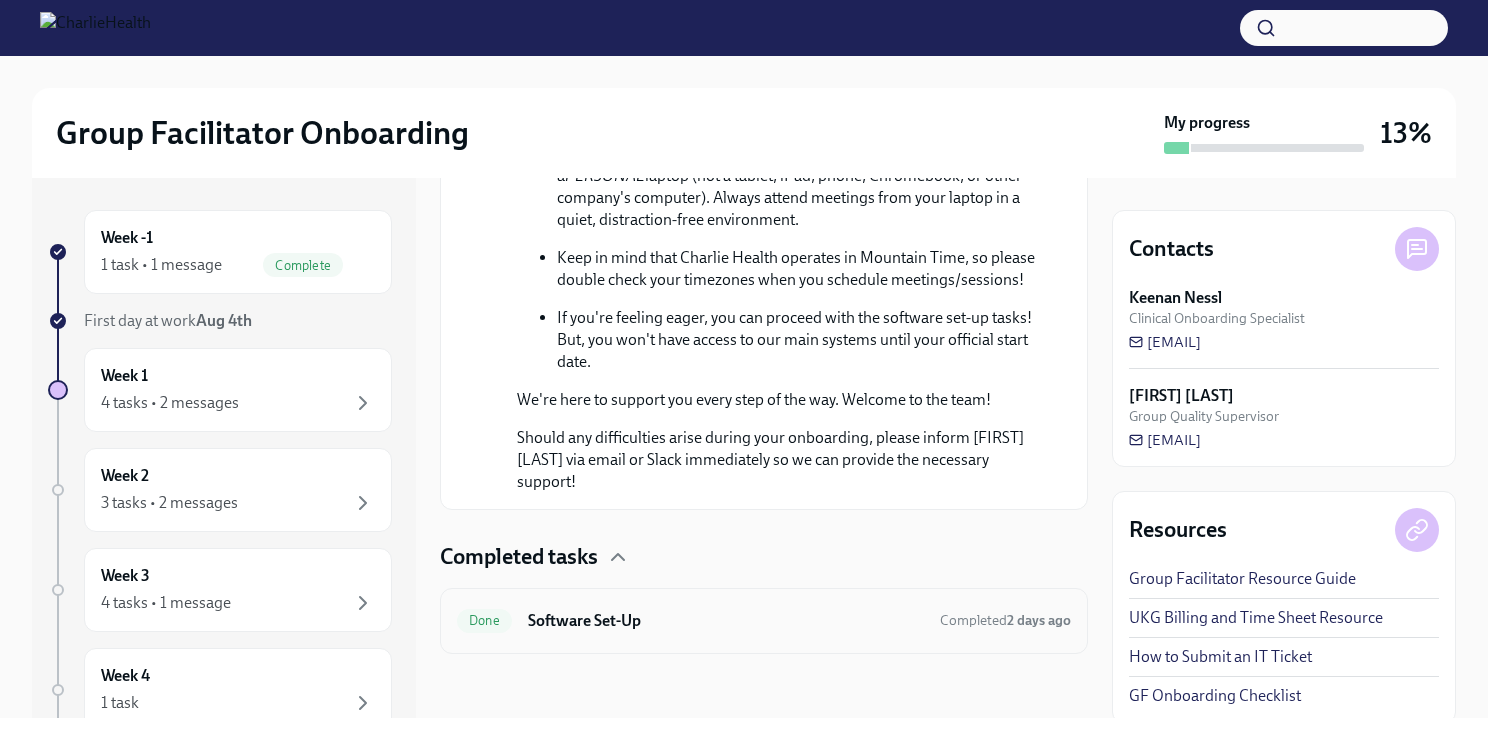click on "Done Software Set-Up Completed  2 days ago" at bounding box center [764, 621] 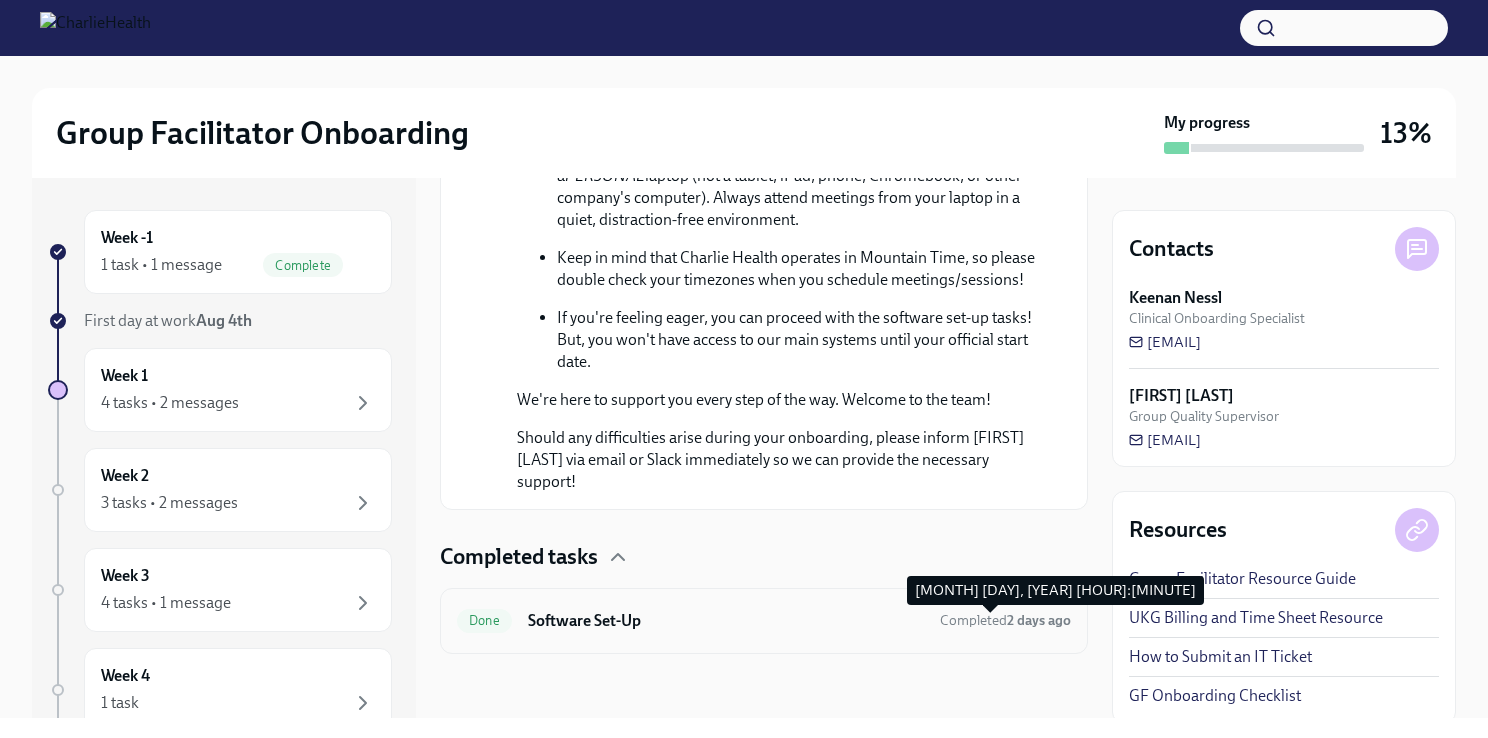 click on "Completed  2 days ago" at bounding box center [1005, 620] 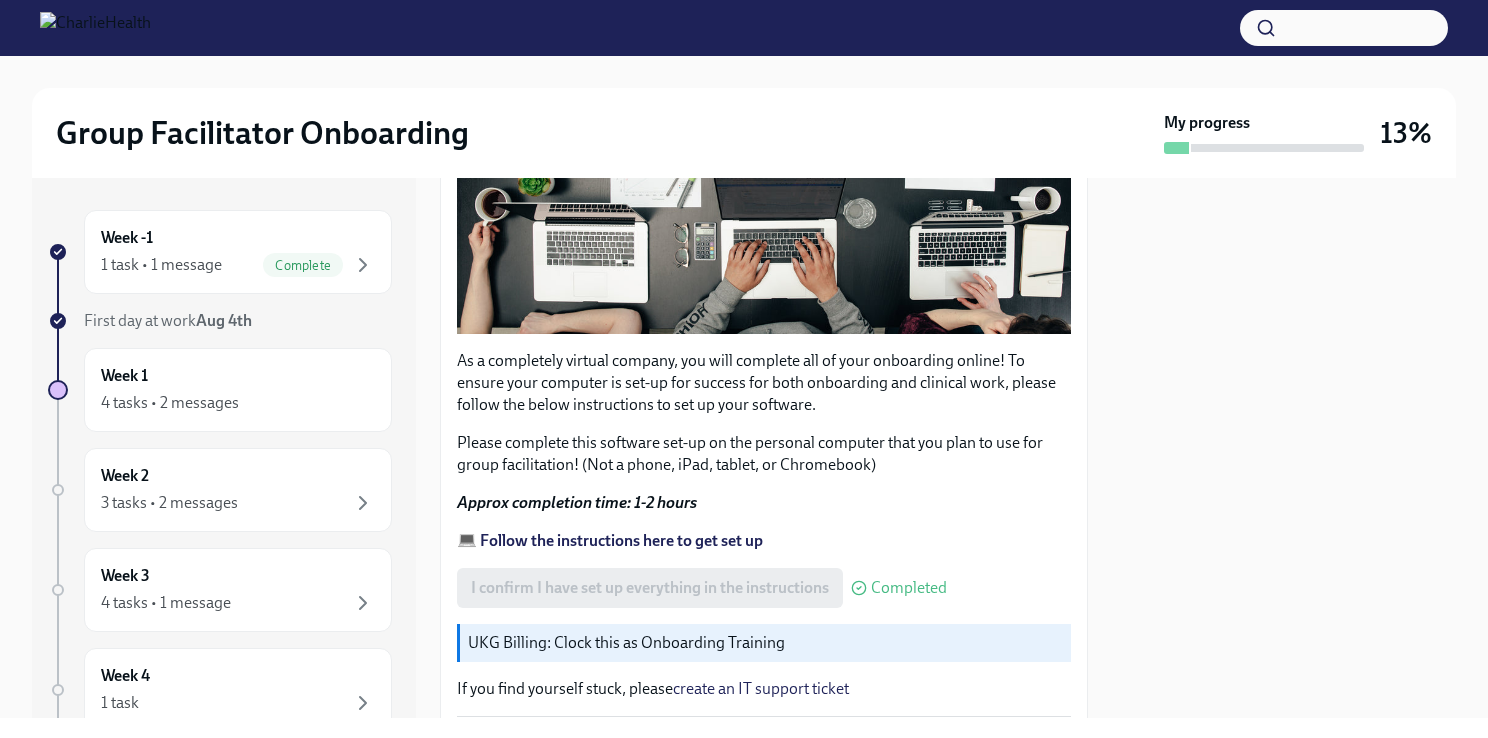 scroll, scrollTop: 633, scrollLeft: 0, axis: vertical 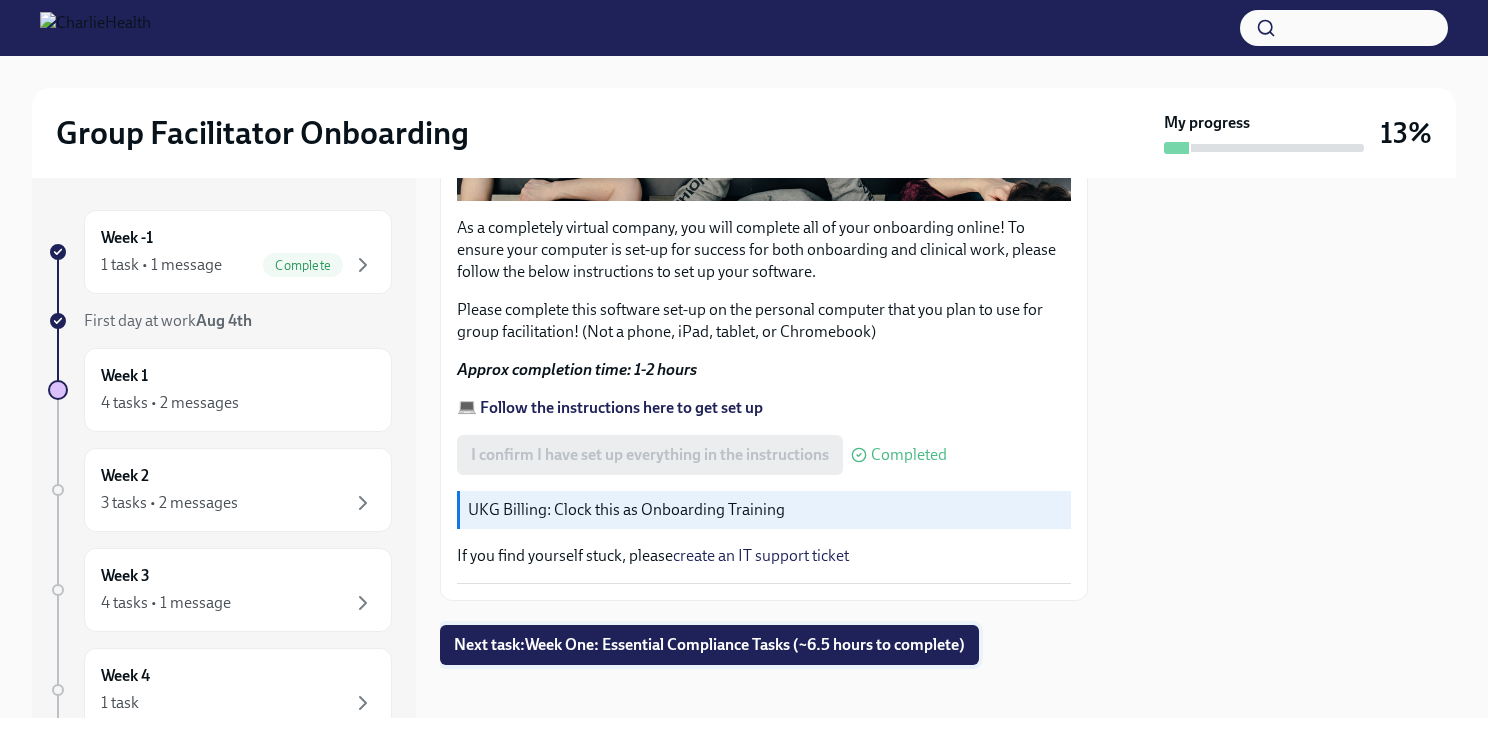 click on "Next task :  Week One: Essential Compliance Tasks (~6.5 hours to complete)" at bounding box center [709, 645] 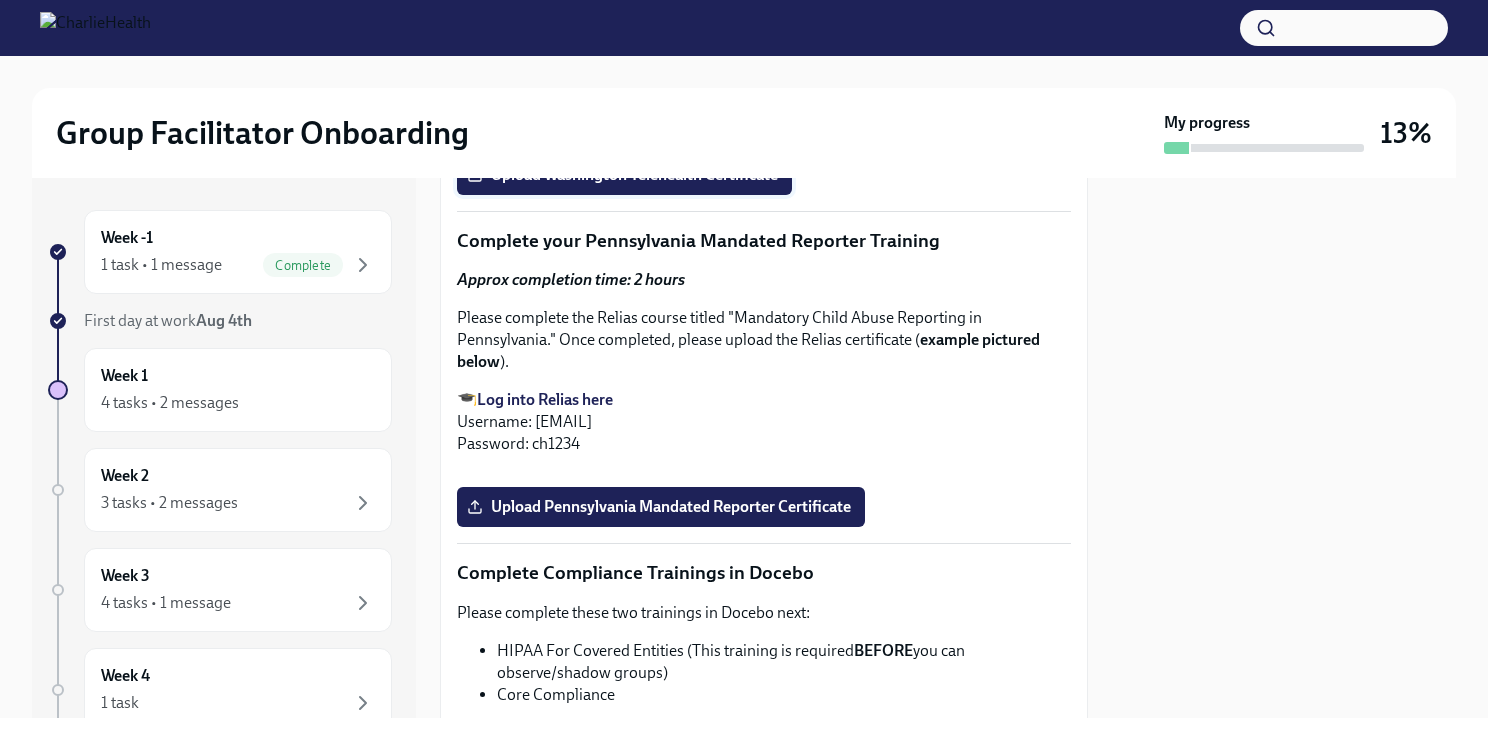 scroll, scrollTop: 3600, scrollLeft: 0, axis: vertical 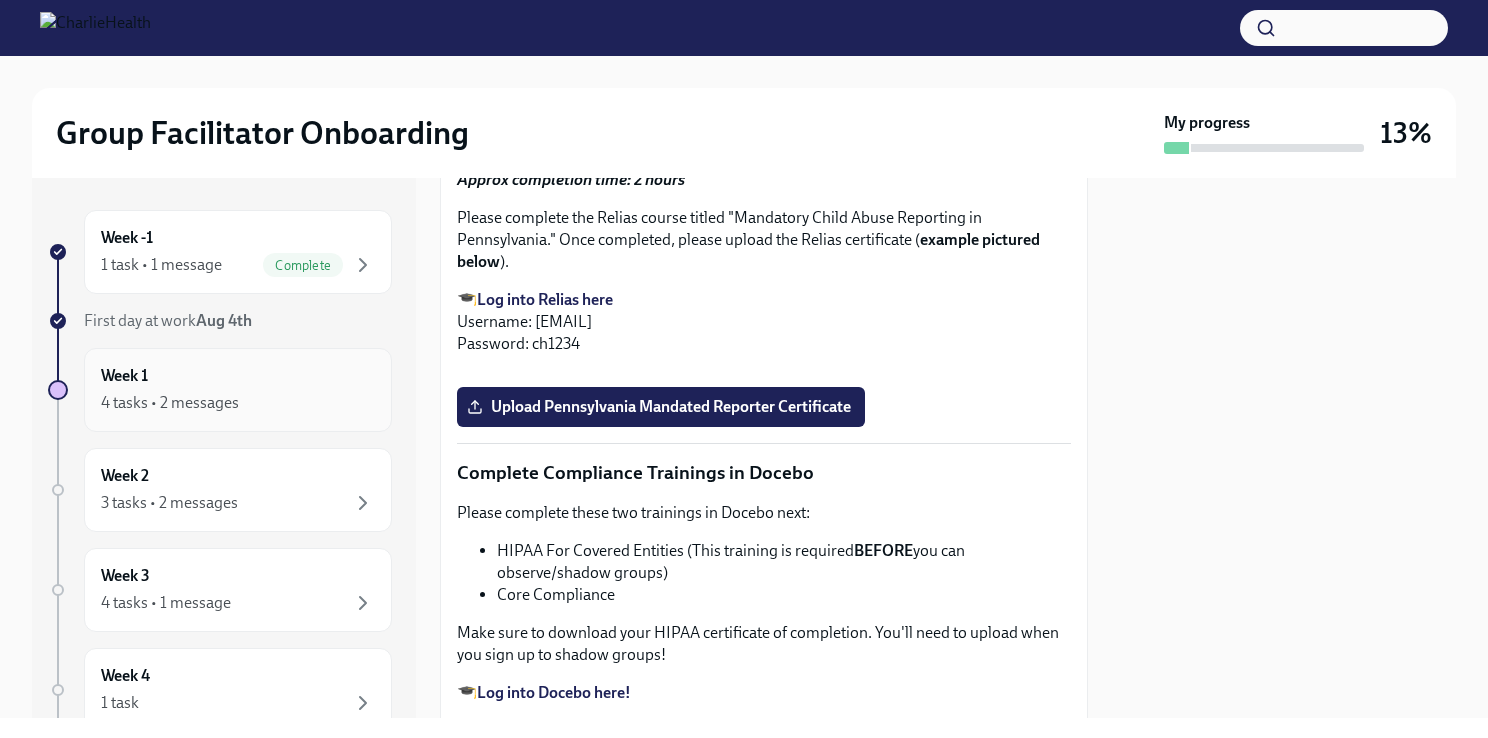 click on "4 tasks • 2 messages" at bounding box center (170, 403) 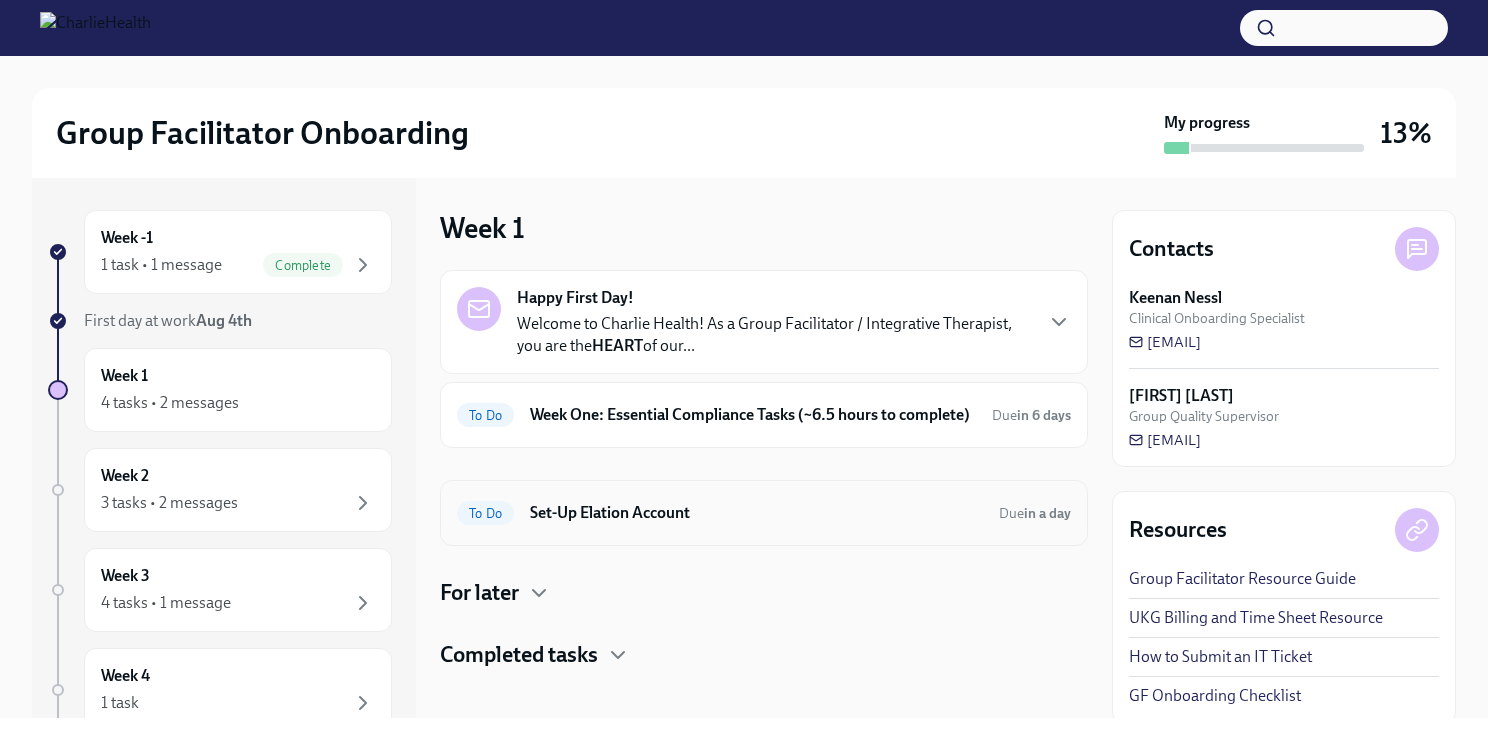 click on "Set-Up Elation Account" at bounding box center [756, 513] 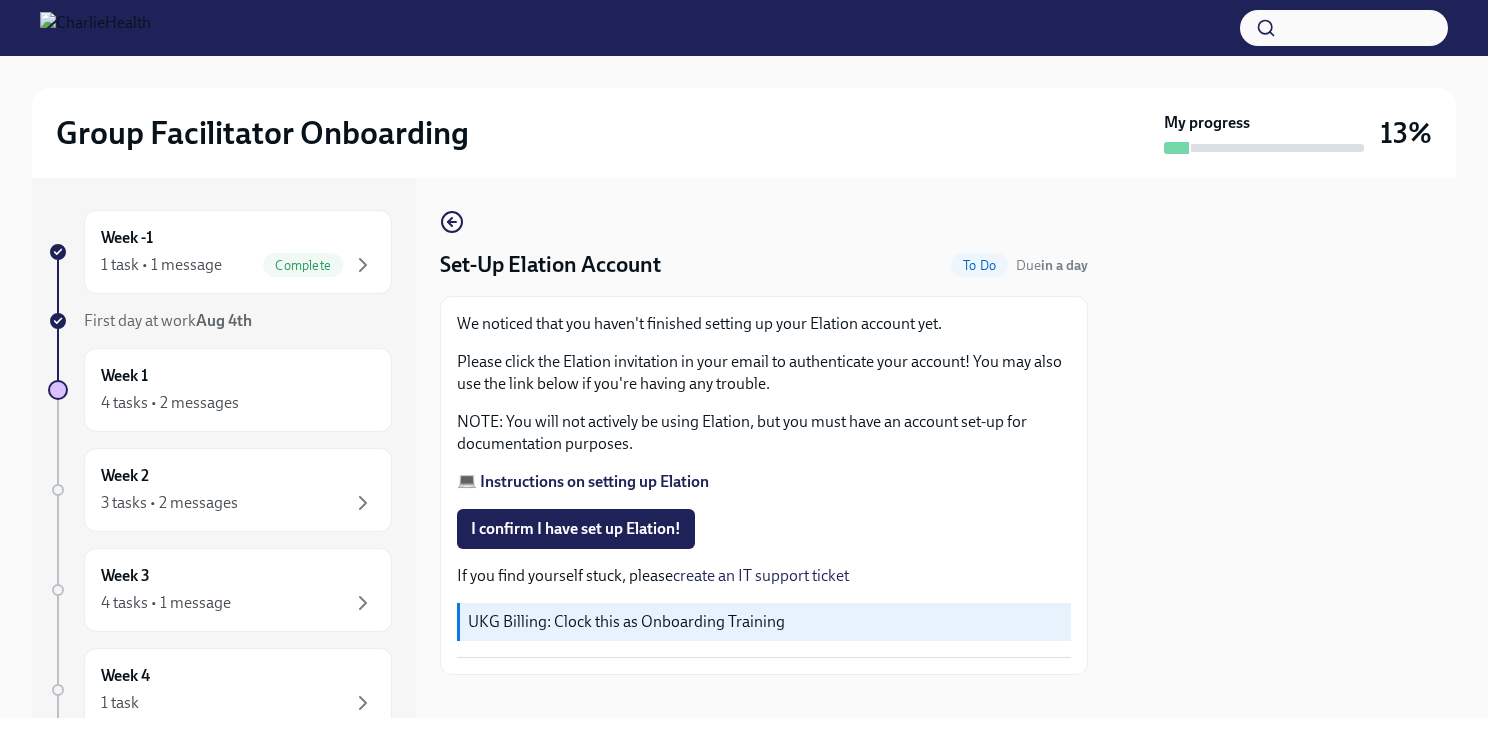 click on "💻 Instructions on setting up Elation" at bounding box center [583, 481] 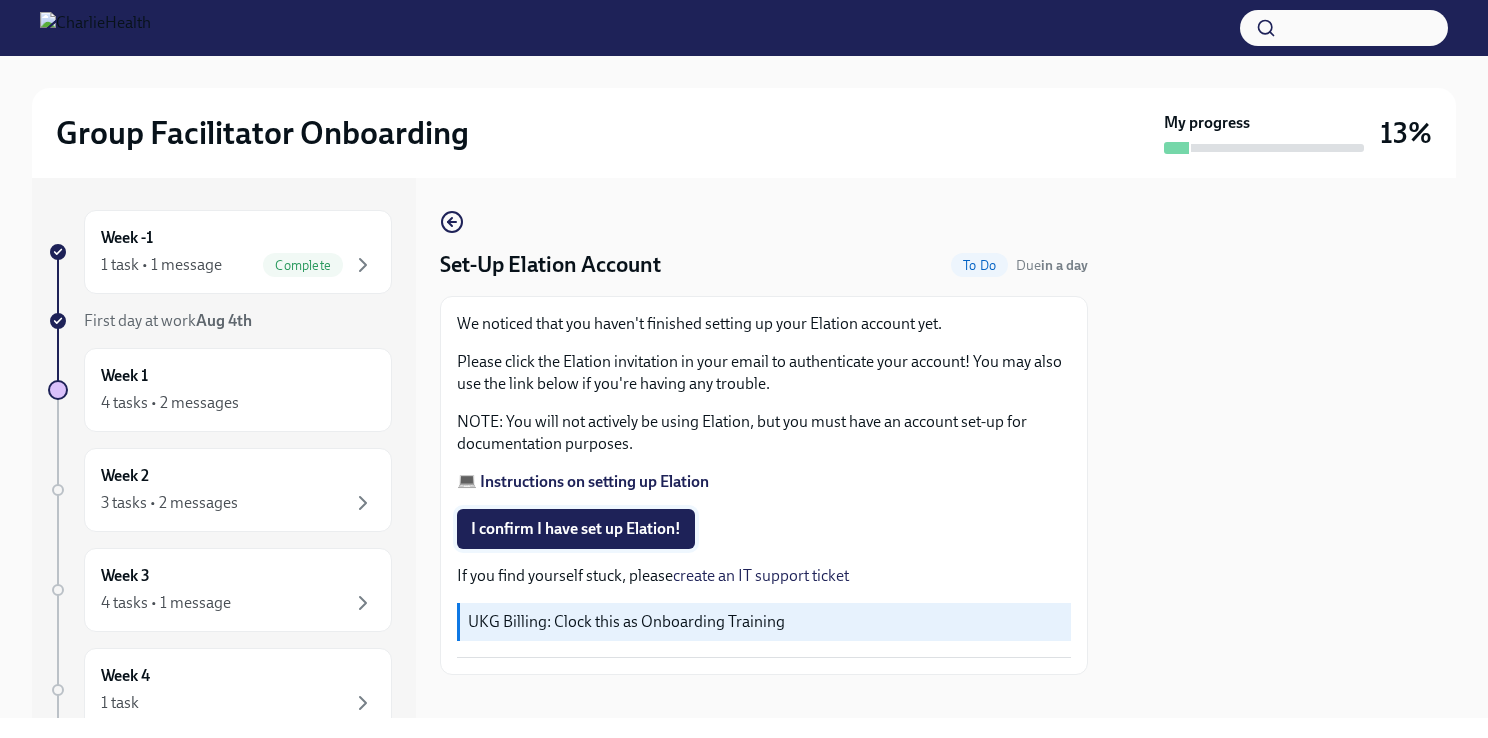 click on "I confirm I have set up Elation!" at bounding box center (576, 529) 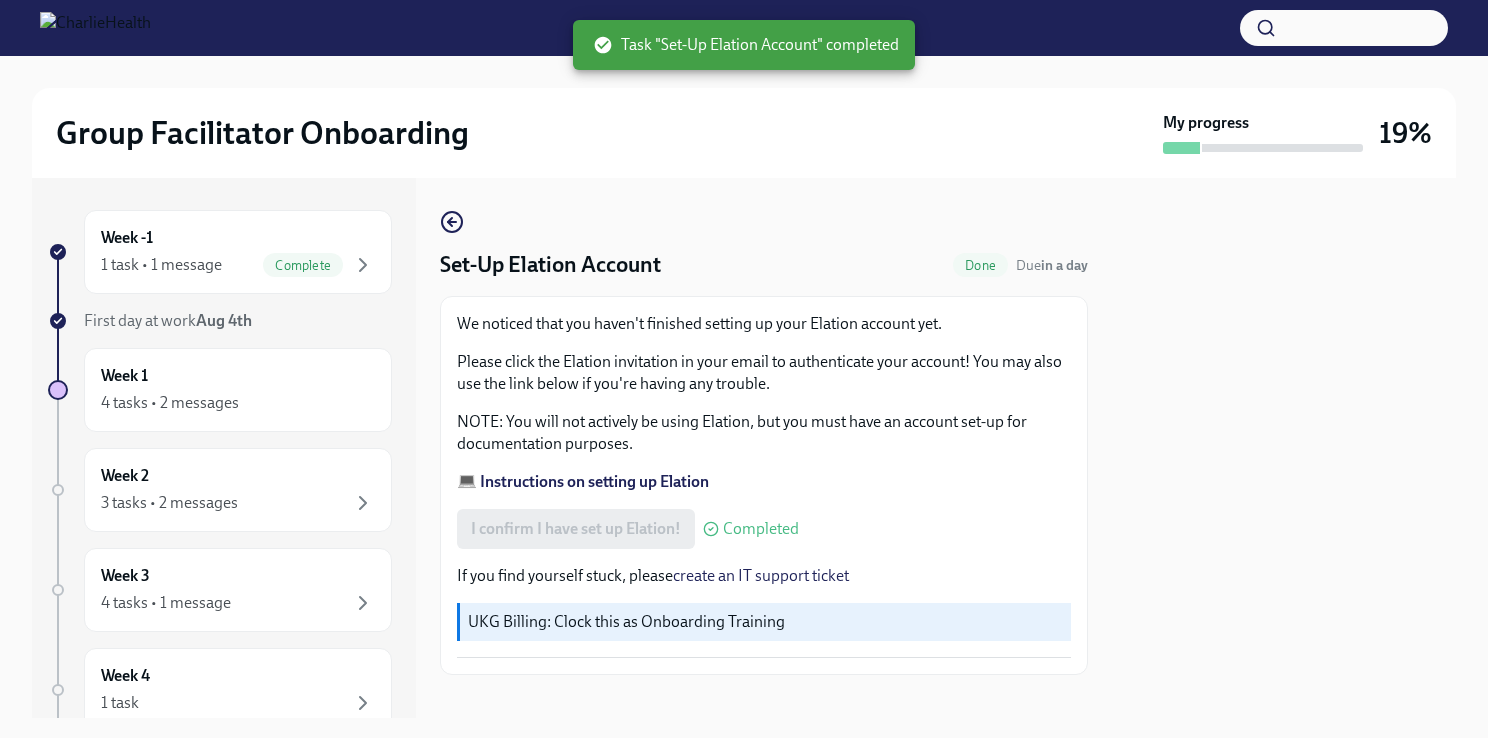 scroll, scrollTop: 20, scrollLeft: 0, axis: vertical 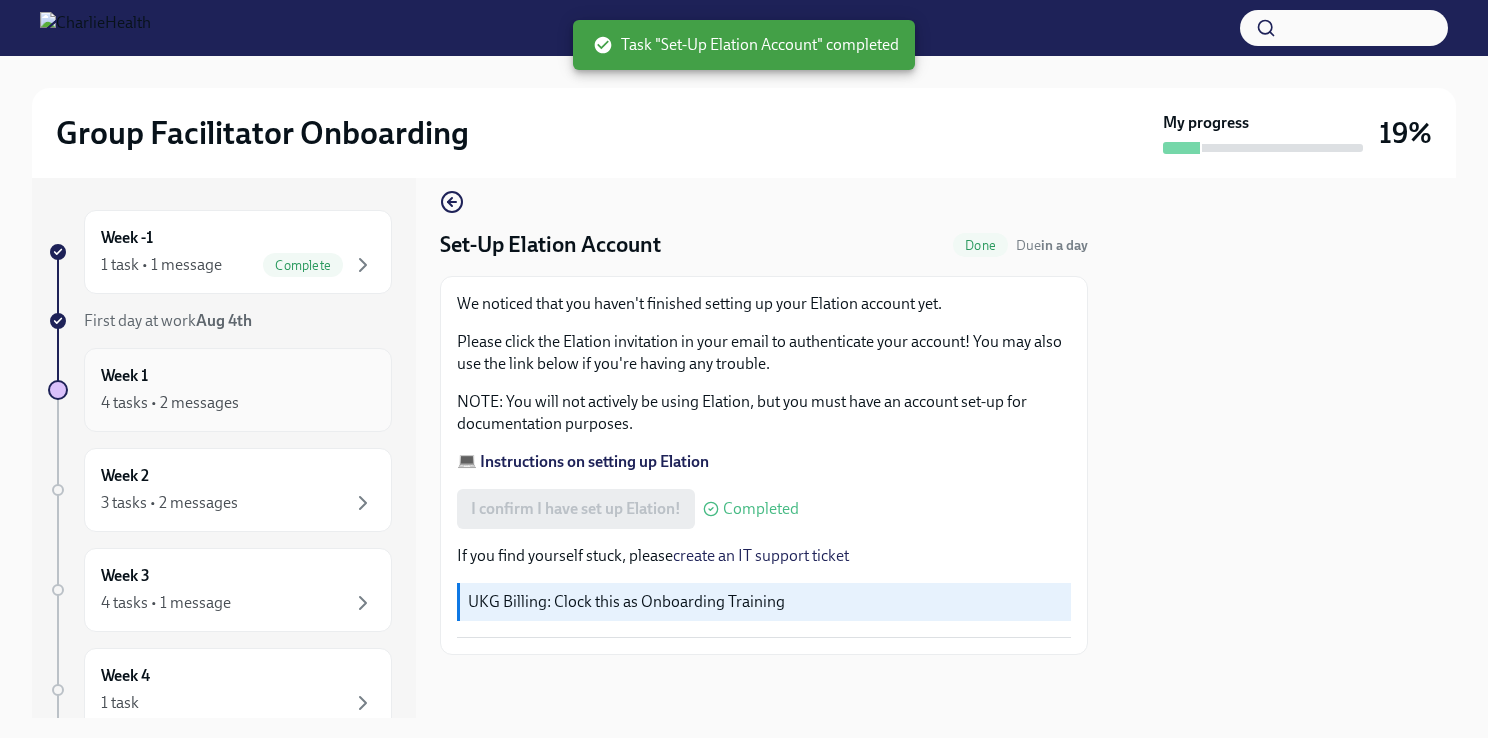 click on "4 tasks • 2 messages" at bounding box center (170, 403) 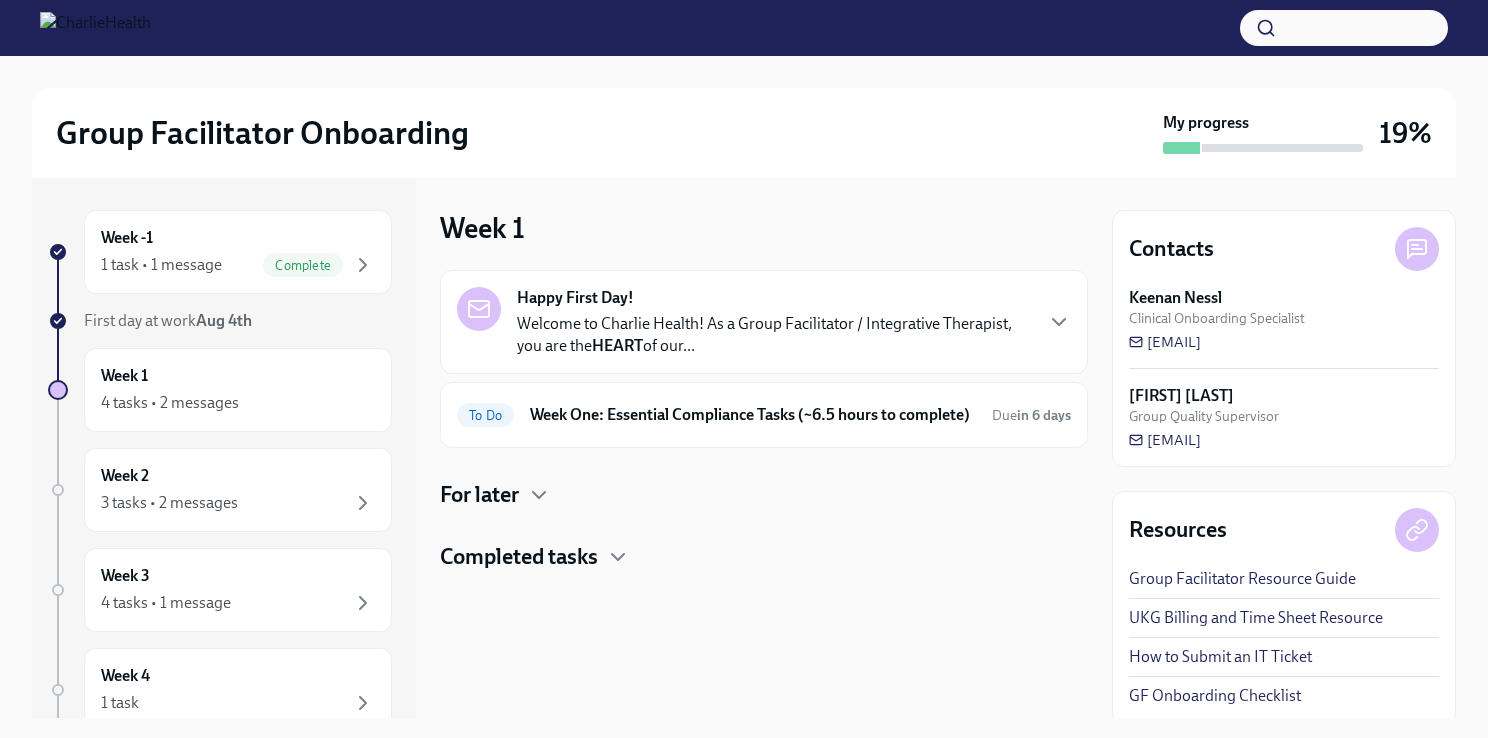 click on "Welcome to Charlie Health! As a Group Facilitator / Integrative Therapist, you are the  HEART  of our..." at bounding box center (774, 335) 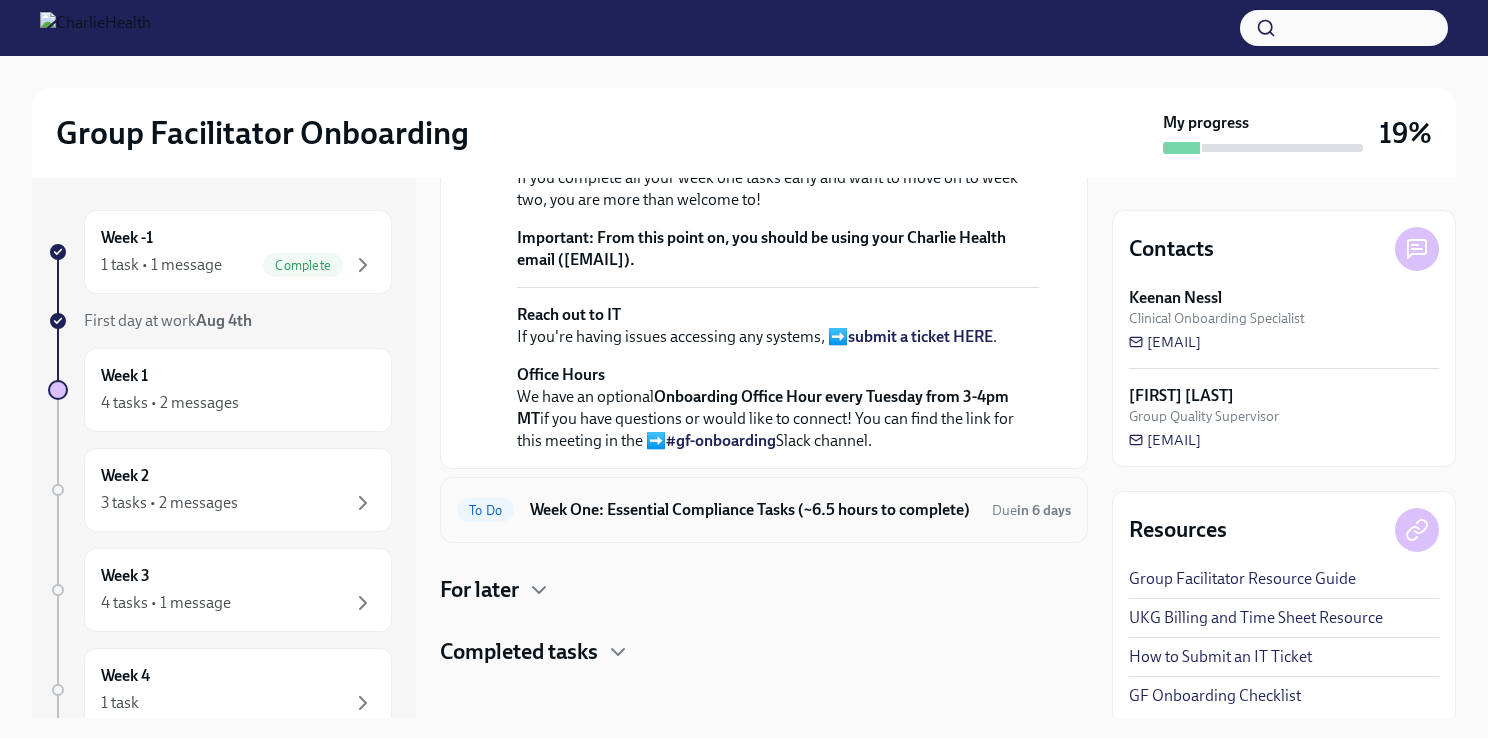 scroll, scrollTop: 824, scrollLeft: 0, axis: vertical 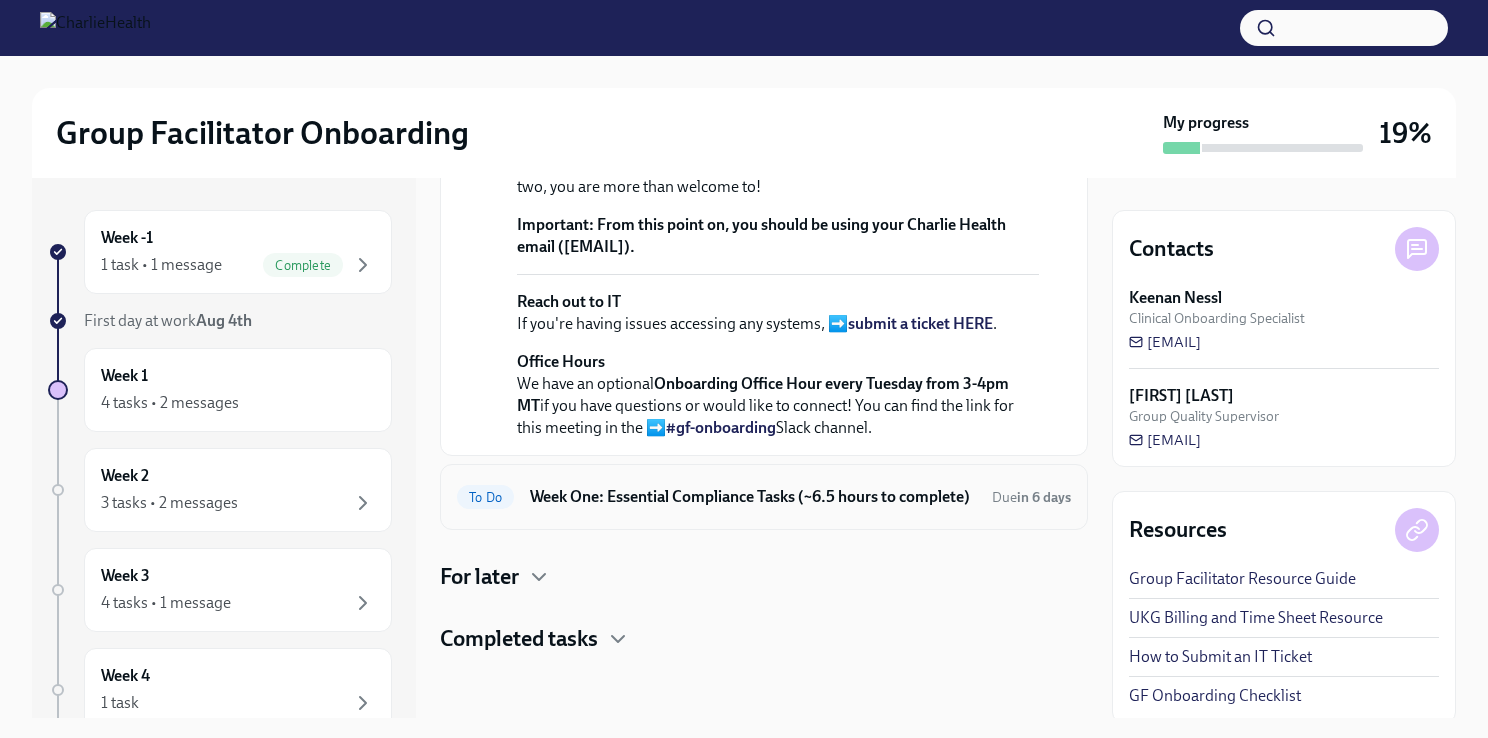 click on "To Do Week One: Essential Compliance Tasks (~6.5 hours to complete) Due  in 6 days" at bounding box center (764, 497) 